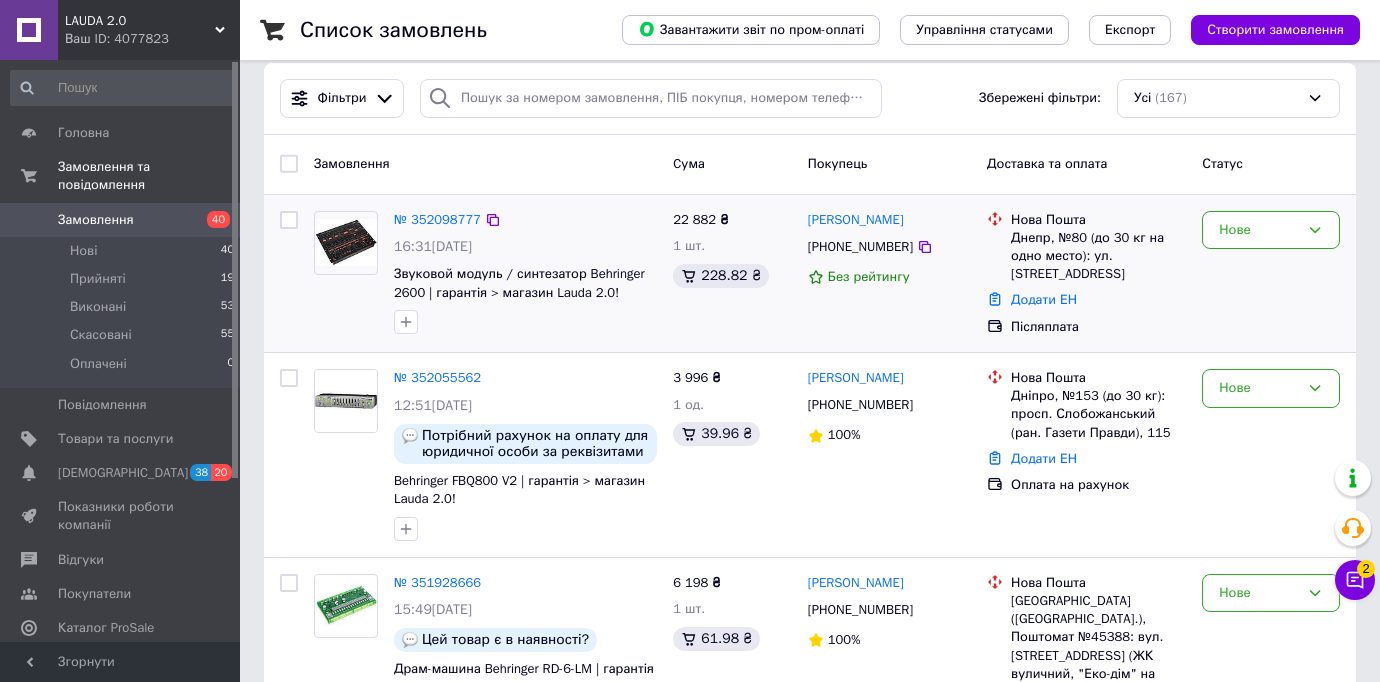 scroll, scrollTop: 11, scrollLeft: 0, axis: vertical 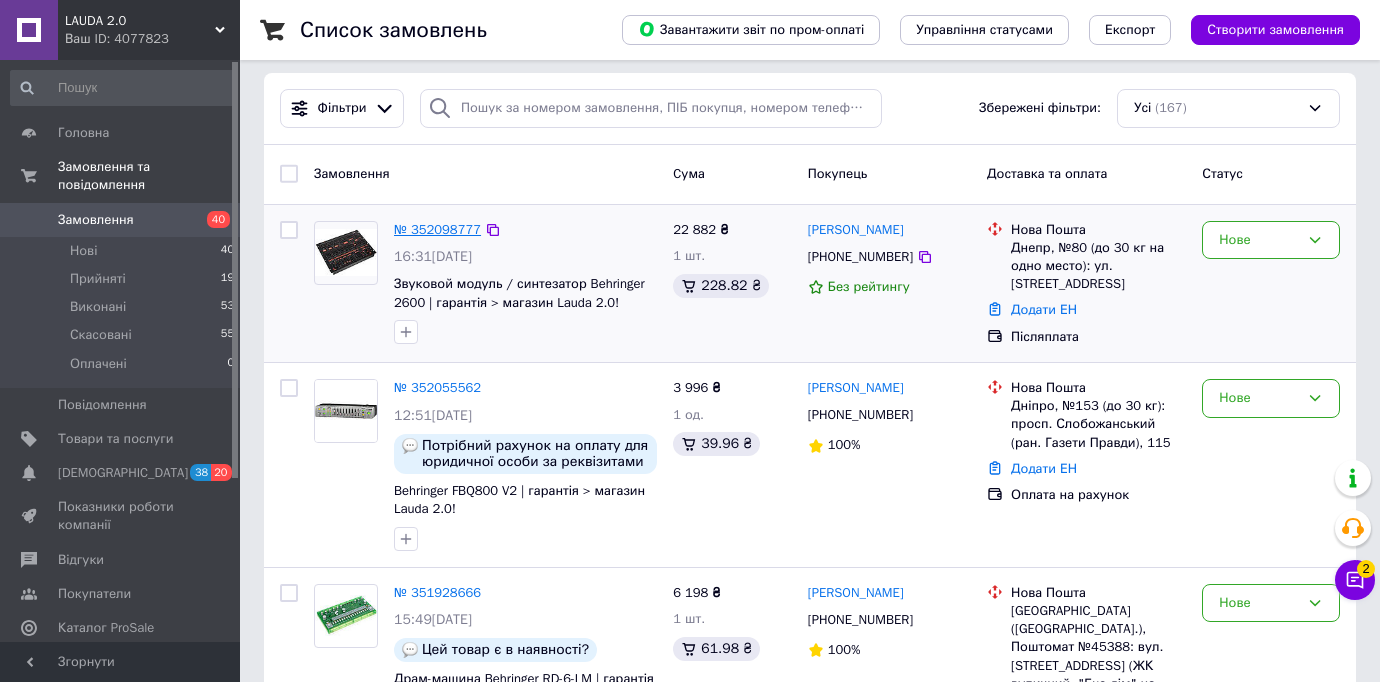 click on "№ 352098777" at bounding box center [437, 229] 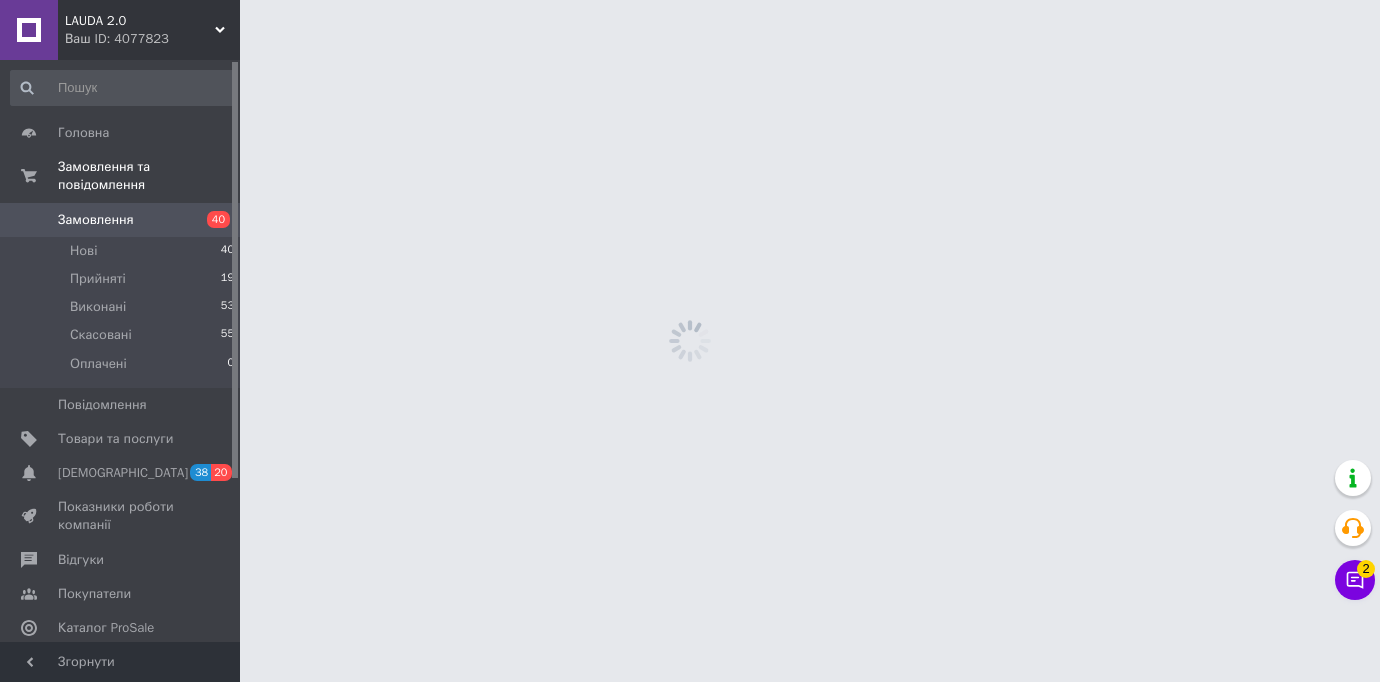 scroll, scrollTop: 0, scrollLeft: 0, axis: both 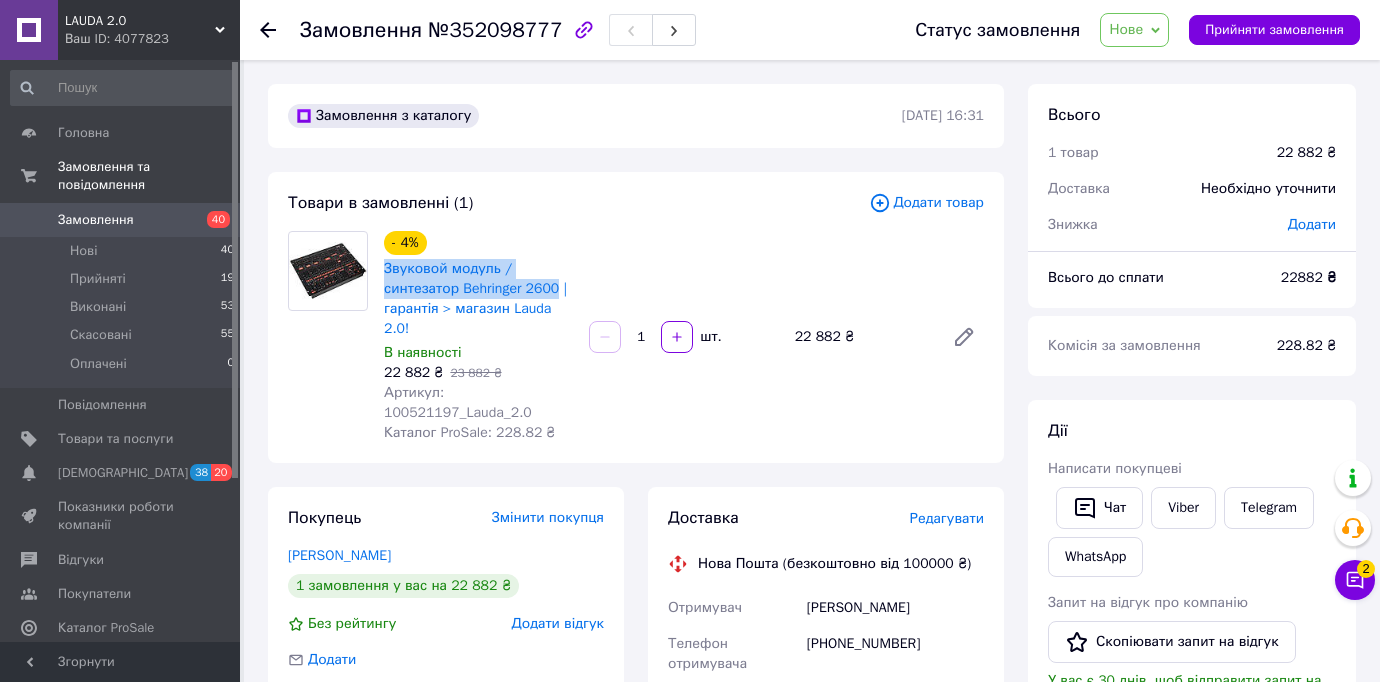 drag, startPoint x: 378, startPoint y: 263, endPoint x: 576, endPoint y: 294, distance: 200.41208 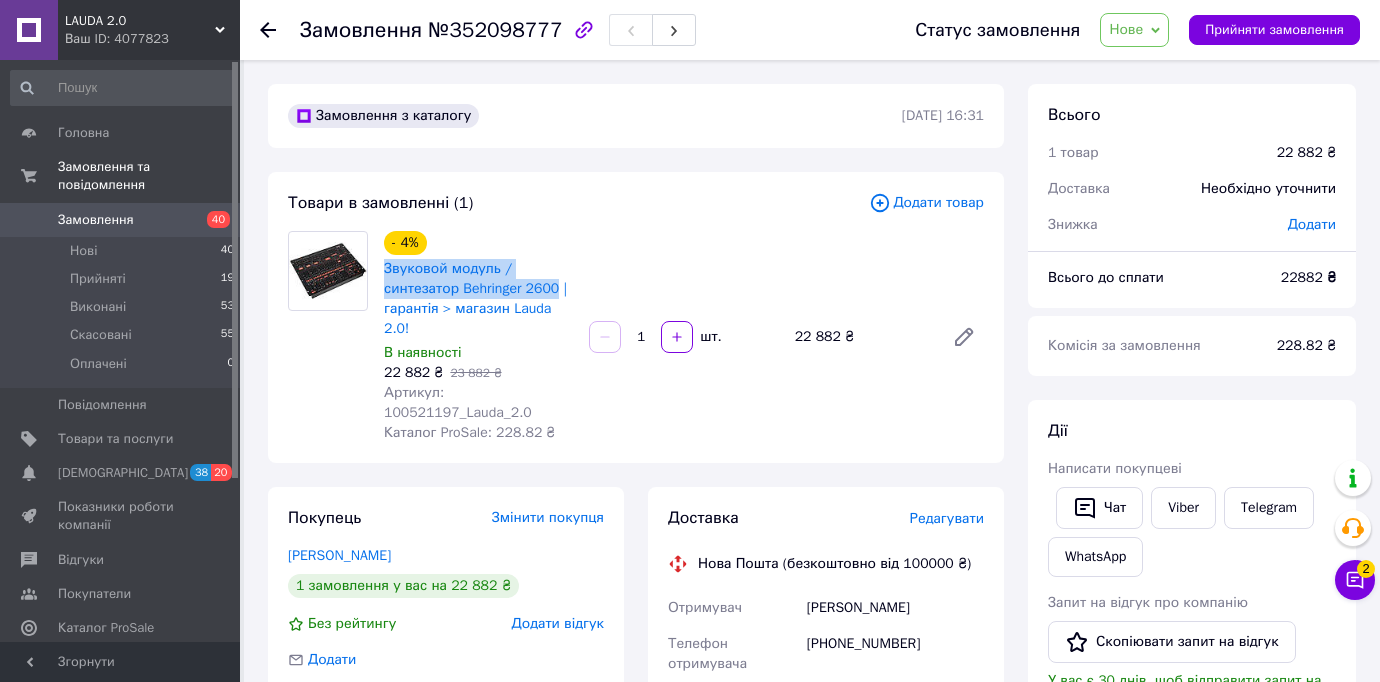 click on "- 4% Звуковой модуль / синтезатор Behringer 2600 | гарантія > магазин Lauda 2.0! В наявності 22 882 ₴   23 882 ₴ Артикул: 100521197_Lauda_2.0 Каталог ProSale: 228.82 ₴" at bounding box center [478, 337] 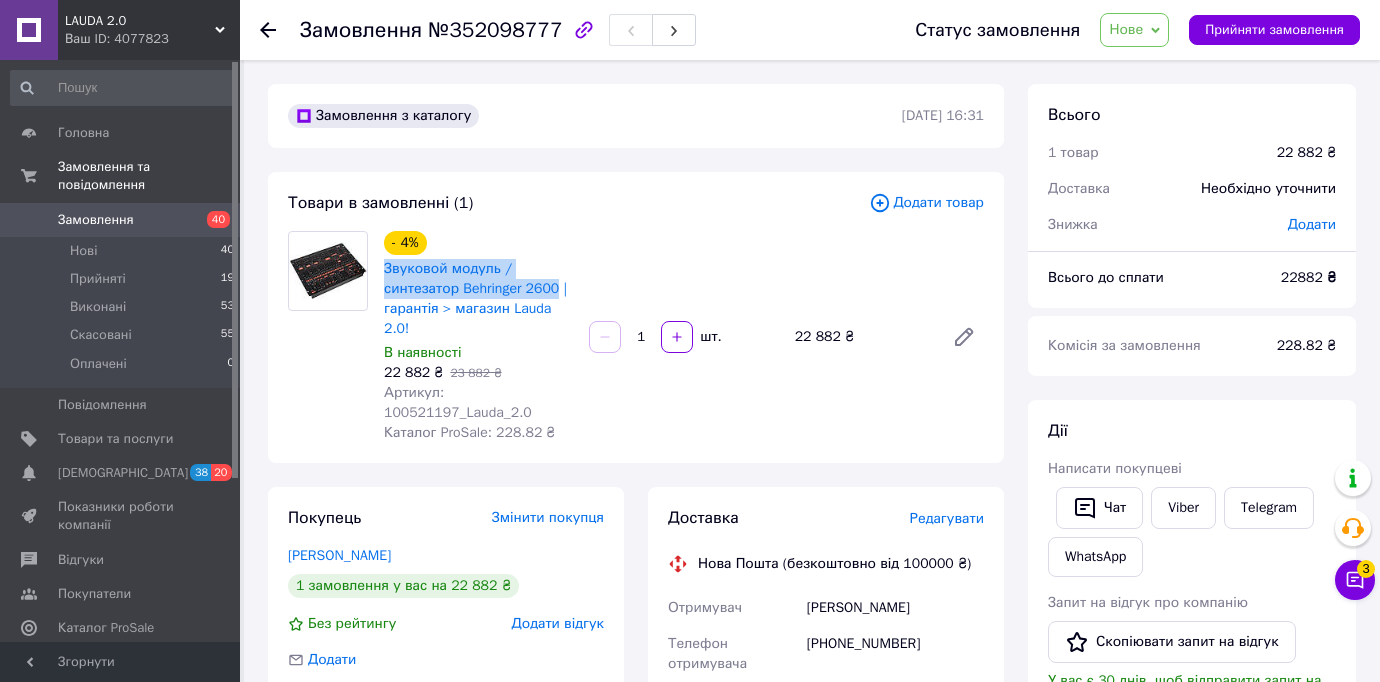 click on "- 4% Звуковой модуль / синтезатор Behringer 2600 | гарантія > магазин Lauda 2.0! В наявності 22 882 ₴   23 882 ₴ Артикул: 100521197_Lauda_2.0 Каталог ProSale: 228.82 ₴  1   шт. 22 882 ₴" at bounding box center (684, 337) 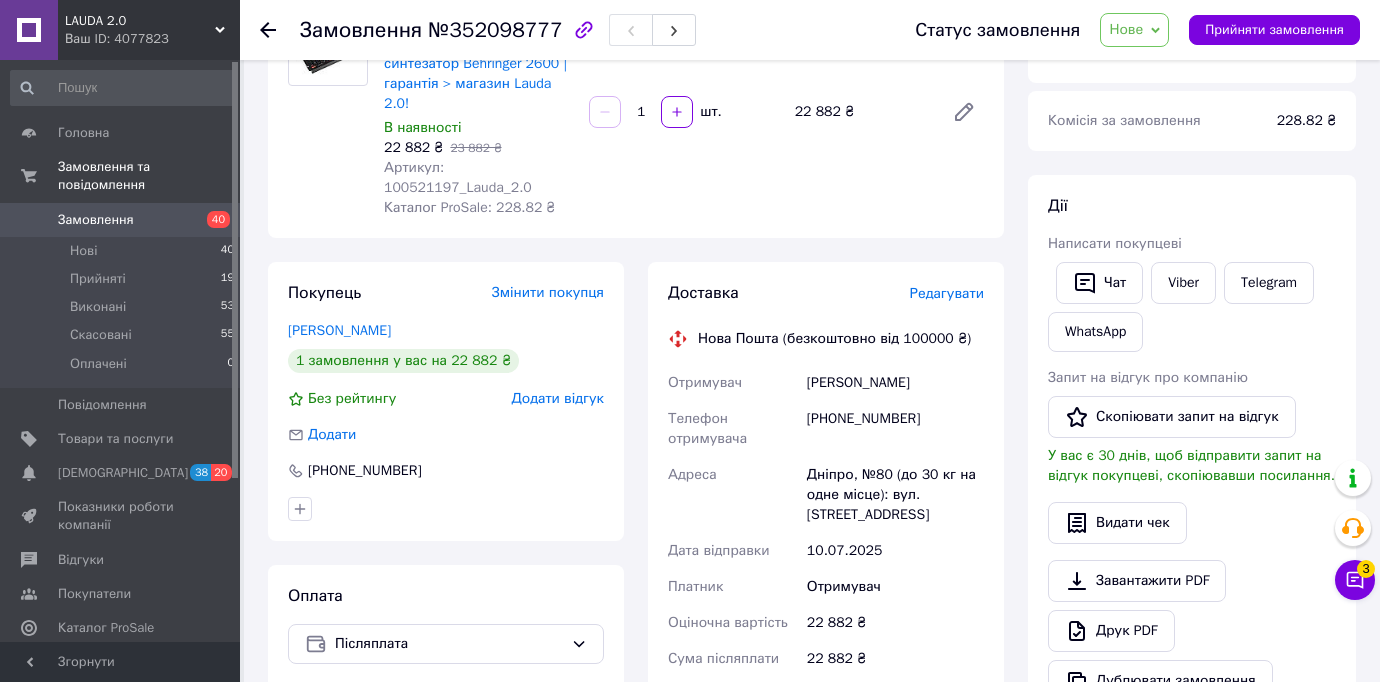 scroll, scrollTop: 226, scrollLeft: 0, axis: vertical 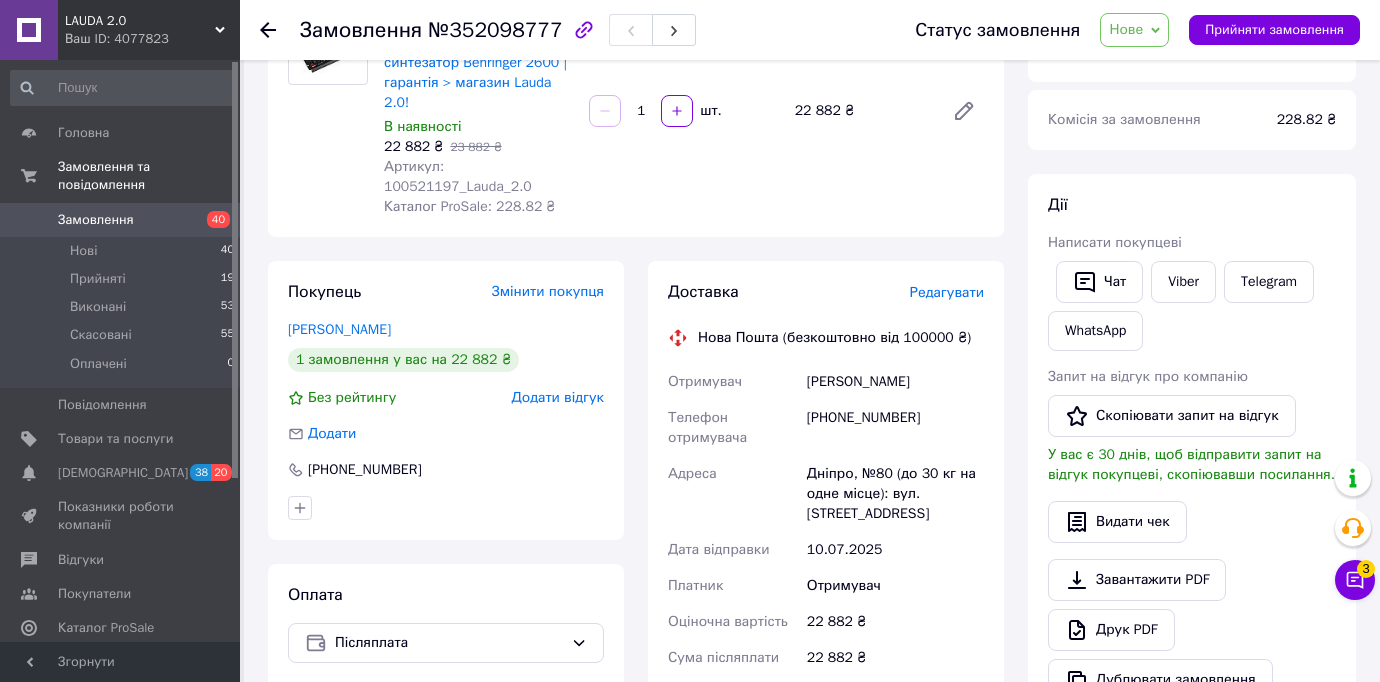 click 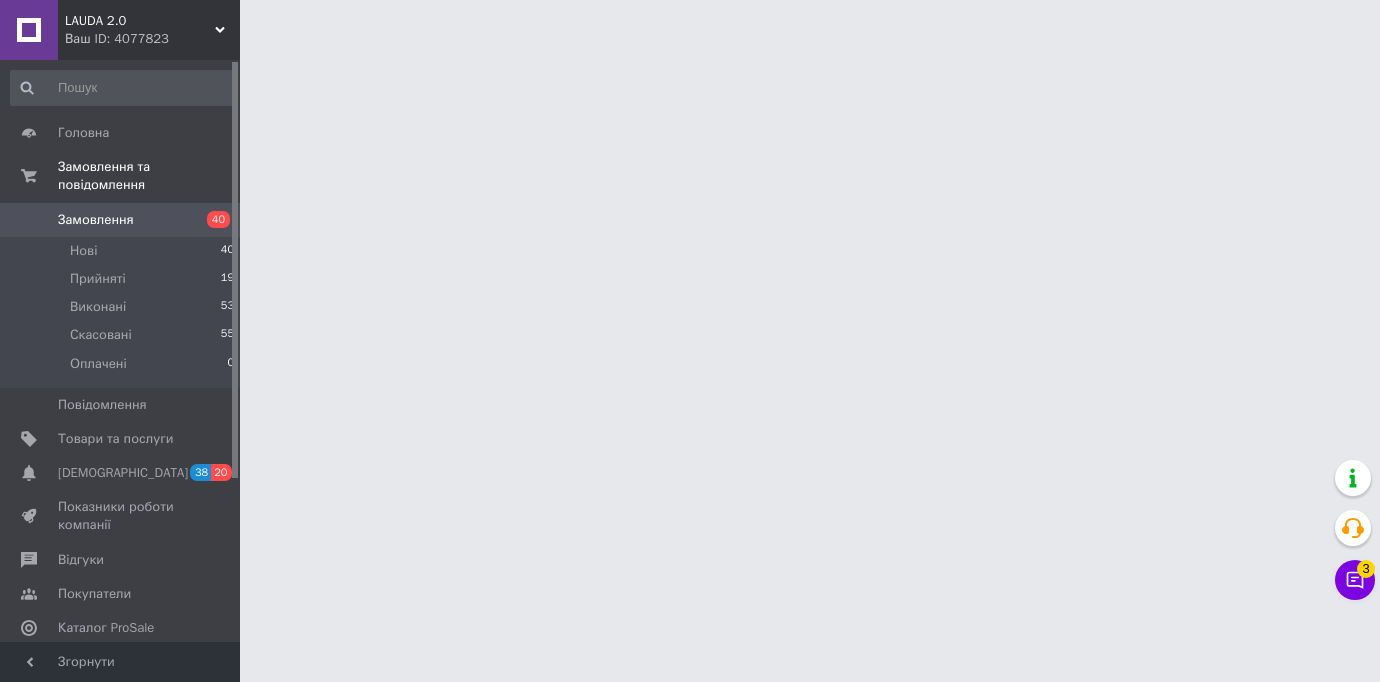 scroll, scrollTop: 0, scrollLeft: 0, axis: both 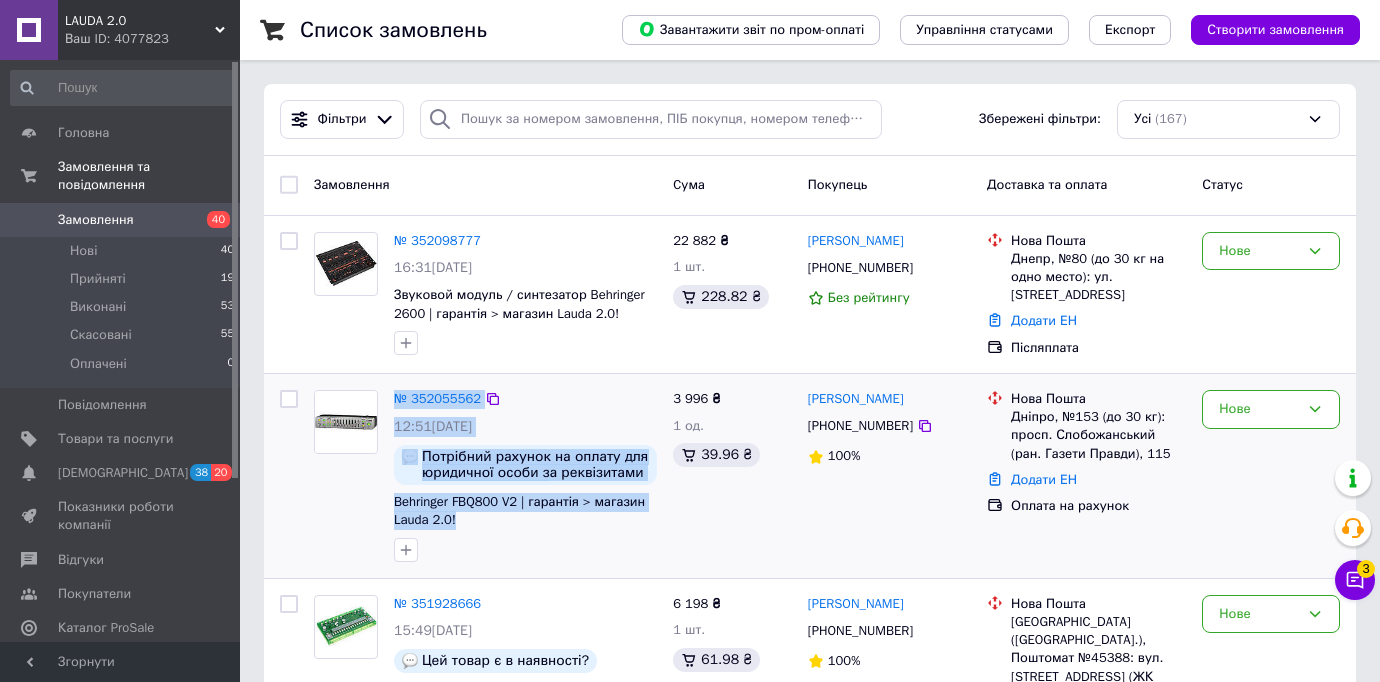 drag, startPoint x: 381, startPoint y: 503, endPoint x: 507, endPoint y: 524, distance: 127.738014 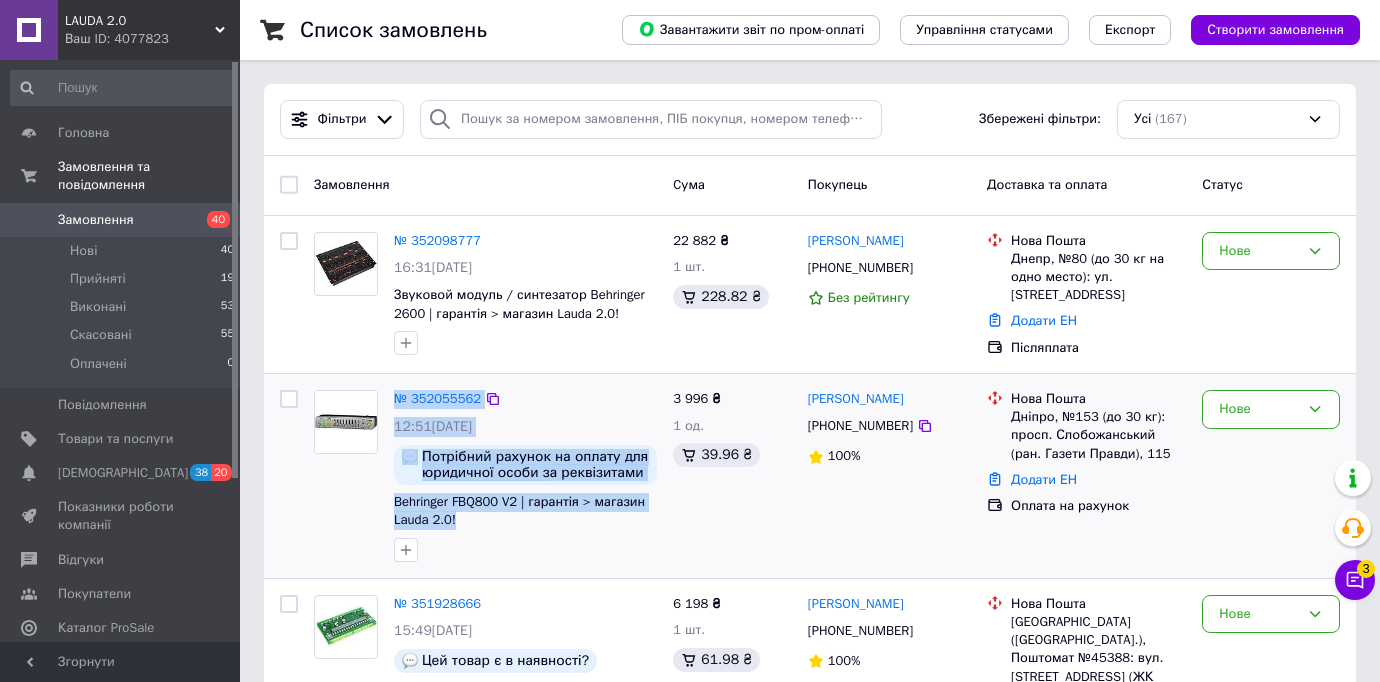 click on "№ 352055562 12:51[DATE] Потрібний рахунок на оплату для юридичної особи за реквізитами на [PERSON_NAME] [PERSON_NAME][EMAIL_ADDRESS][DOMAIN_NAME] : БОДОБФ "ІНСТИТУТ ГАСТРОЕНТЕРОЛОГІЇ" 38992656 Behringer FBQ800 V2 | гарантія > магазин Lauda 2.0!" at bounding box center [485, 476] 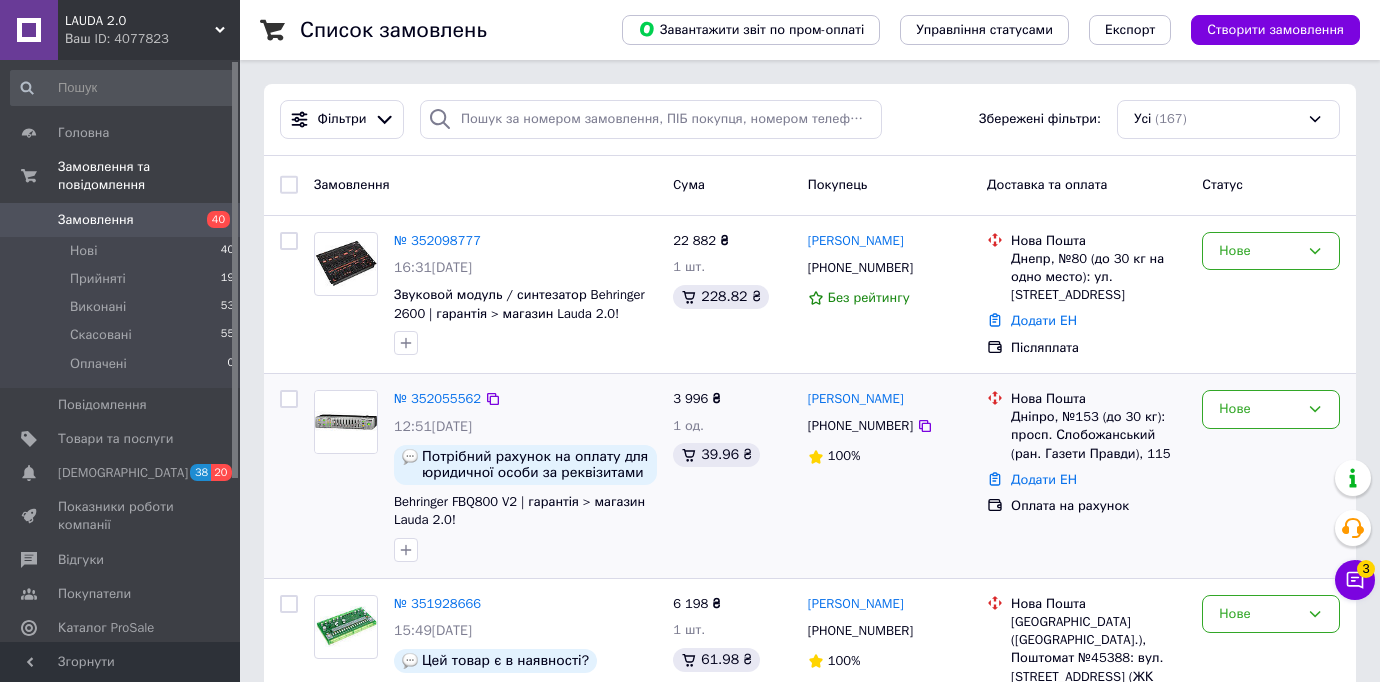 click at bounding box center (525, 550) 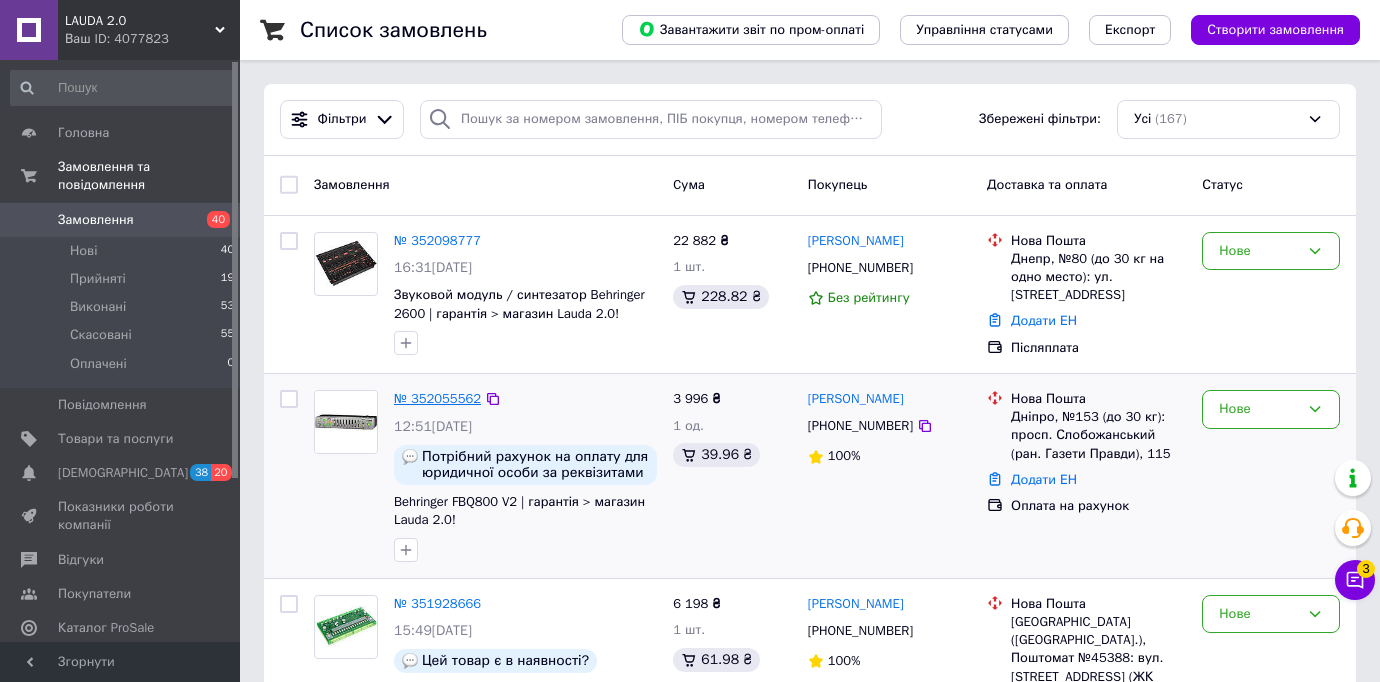 click on "№ 352055562" at bounding box center (437, 398) 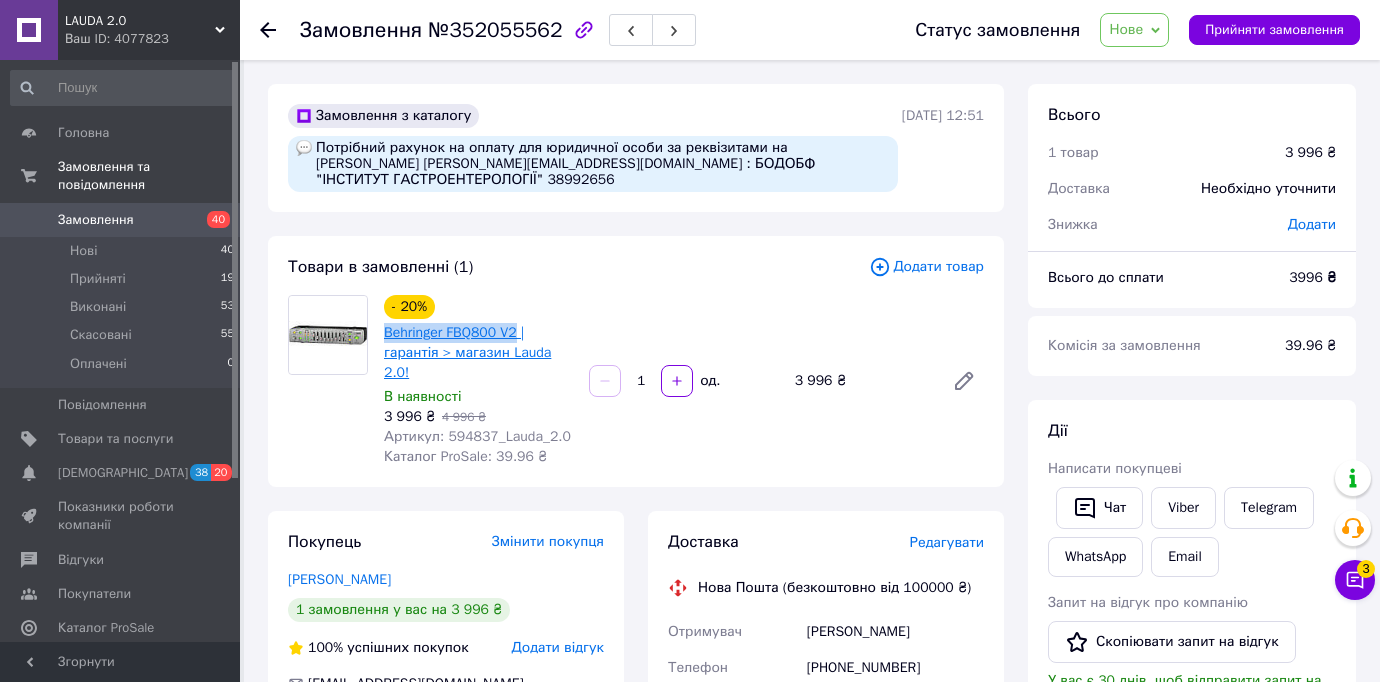 drag, startPoint x: 381, startPoint y: 332, endPoint x: 526, endPoint y: 338, distance: 145.12408 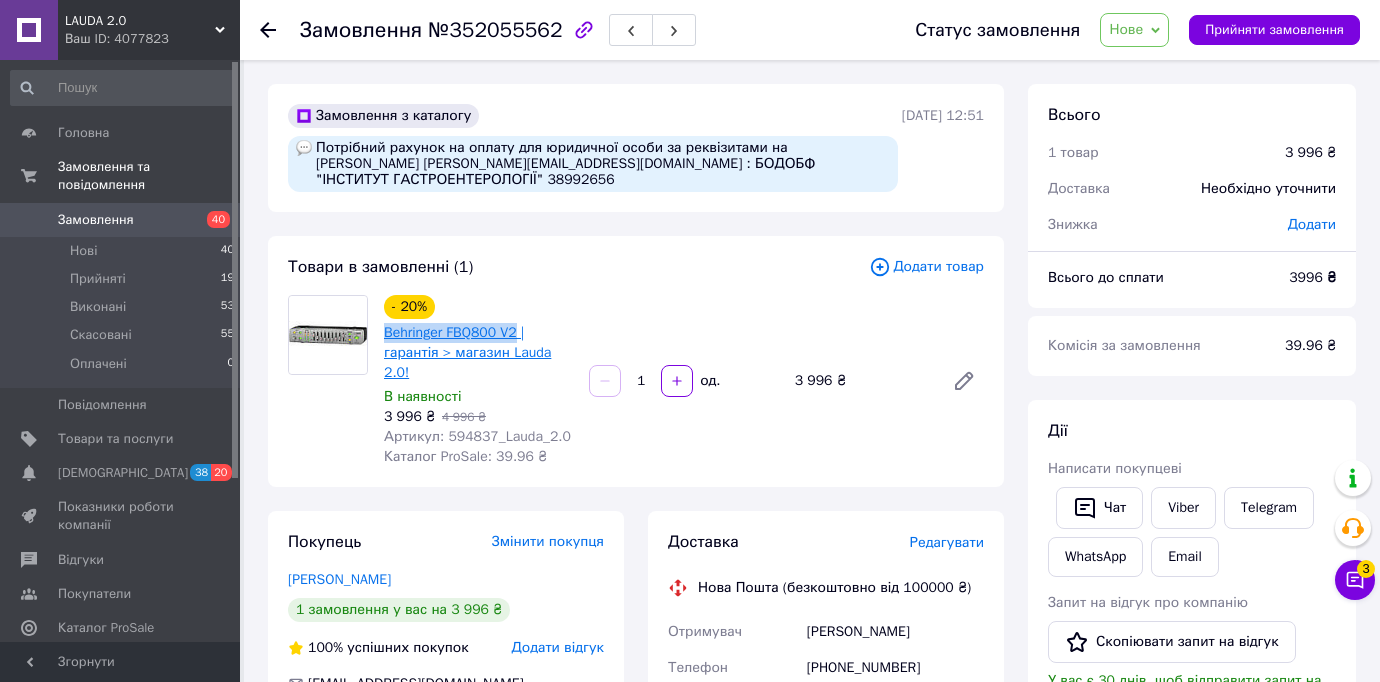 click on "- 20% Behringer FBQ800 V2 | гарантія > магазин Lauda 2.0! В наявності 3 996 ₴   4 996 ₴ Артикул: 594837_Lauda_2.0 Каталог ProSale: 39.96 ₴" at bounding box center [478, 381] 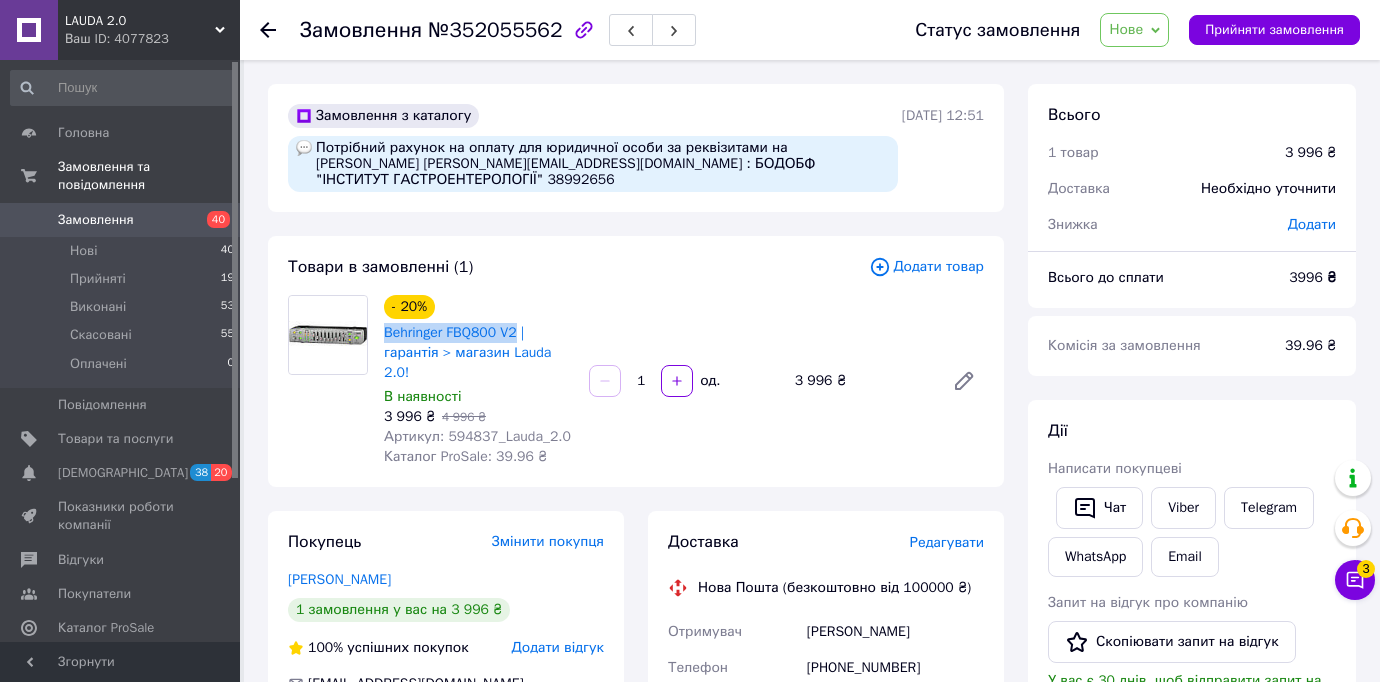 click on "- 20% Behringer FBQ800 V2 | гарантія > магазин Lauda 2.0! В наявності 3 996 ₴   4 996 ₴ Артикул: 594837_Lauda_2.0 Каталог ProSale: 39.96 ₴  1   од. 3 996 ₴" at bounding box center (684, 381) 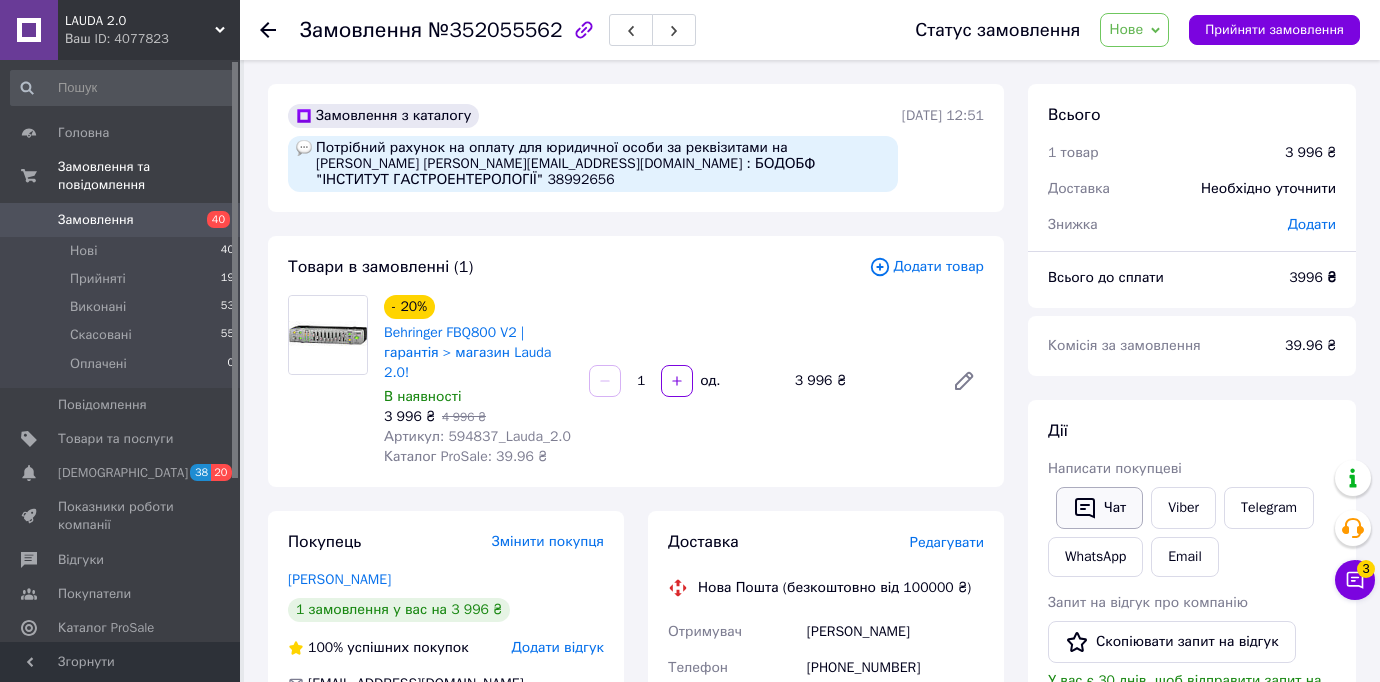 click 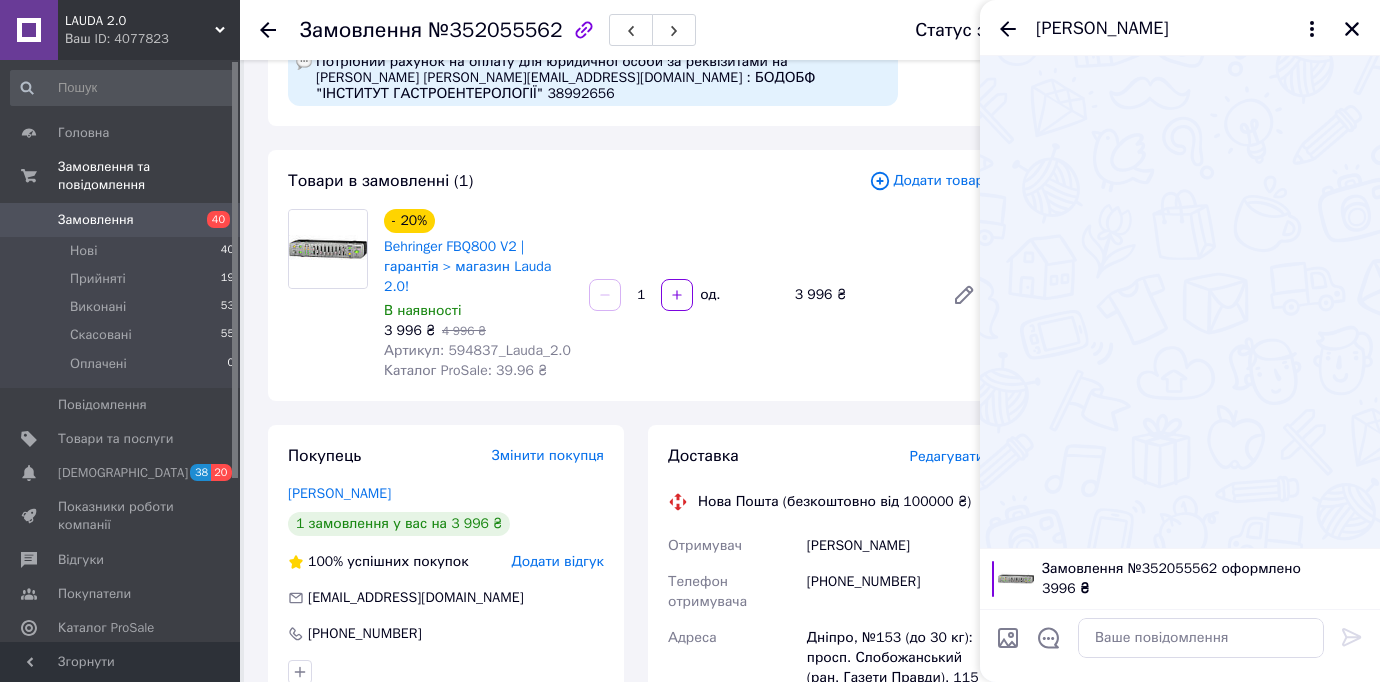 scroll, scrollTop: 29, scrollLeft: 0, axis: vertical 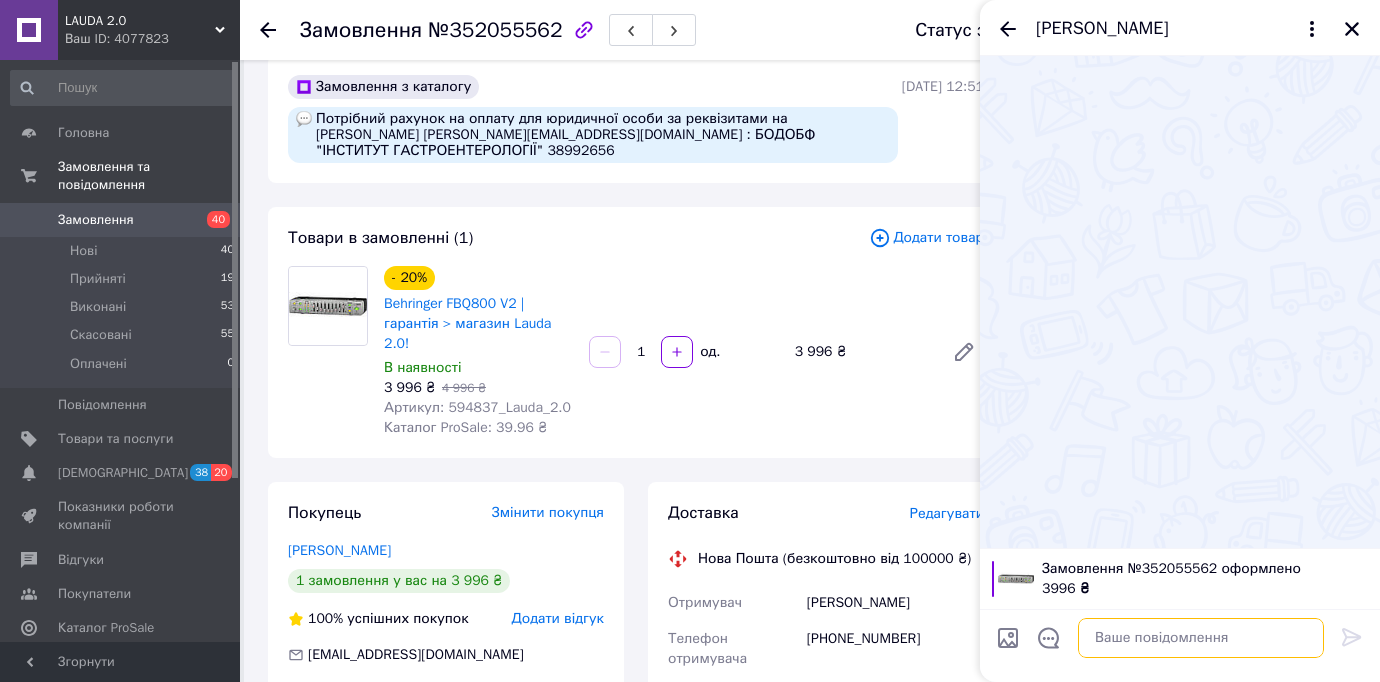 click at bounding box center [1201, 638] 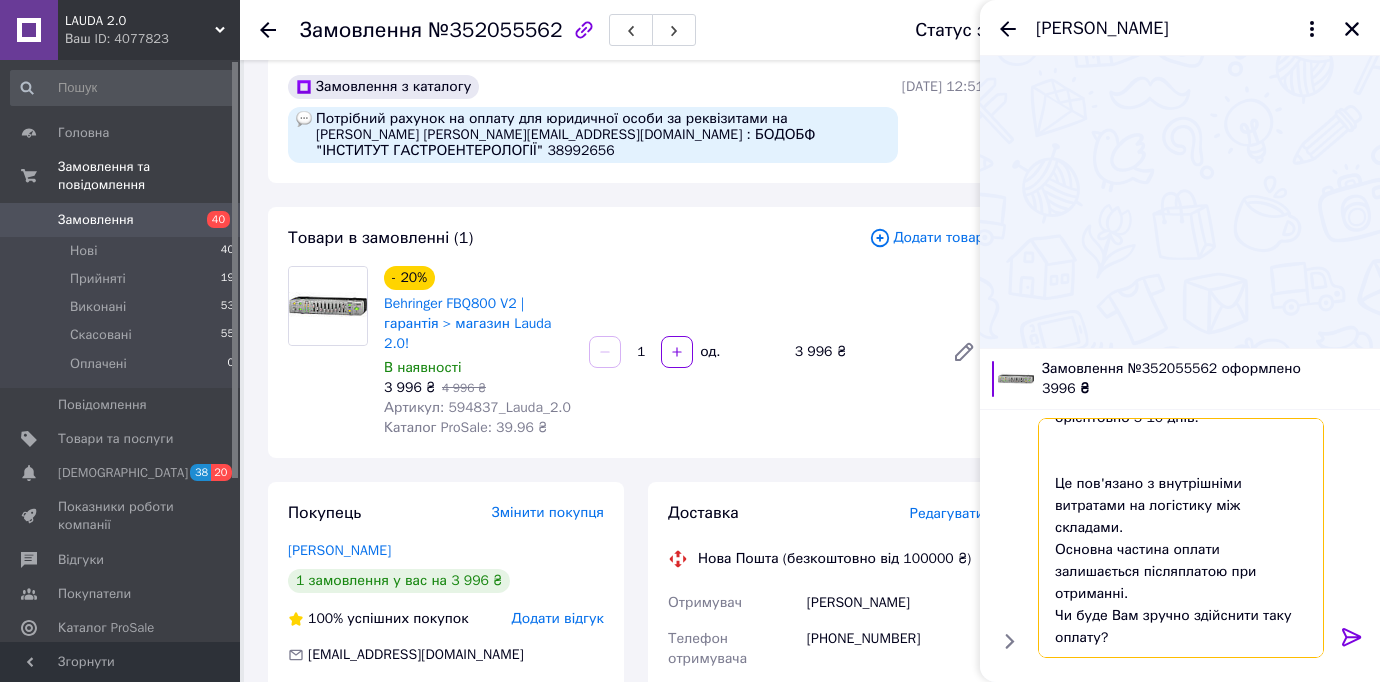 scroll, scrollTop: 155, scrollLeft: 0, axis: vertical 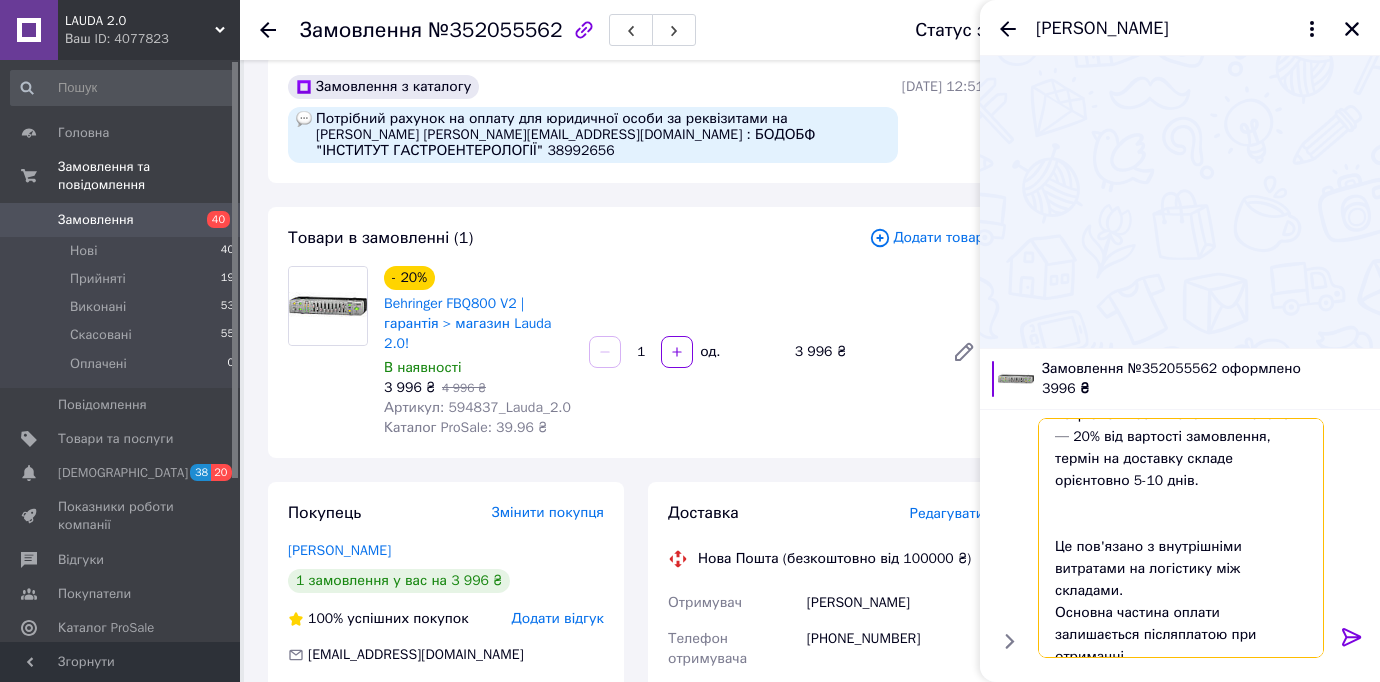 type on "Ваше замовлення підтверджене. Хочу відразу уточнити, що дана позиція знаходиться на нашому складі в іншому місті.
Щоб доставити товар до нас для подальшого відправлення Вам, потрібно внести невеличкий аванс — 20% від вартості замовлення, термін на доставку складе орієнтовно 5-10 днів.
Це пов'язано з внутрішніми витратами на логістику між складами.
Основна частина оплати залишається післяплатою при отриманні.
Чи буде Вам зручно здійснити таку оплату?" 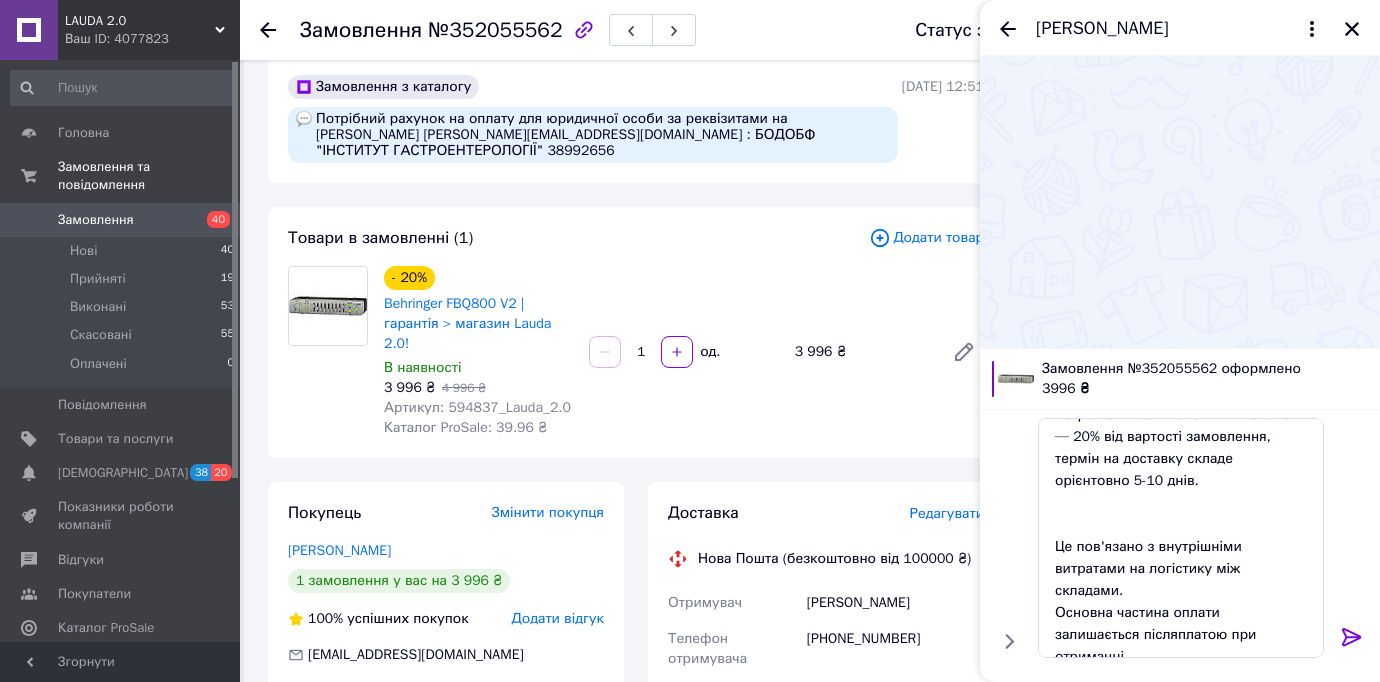 click 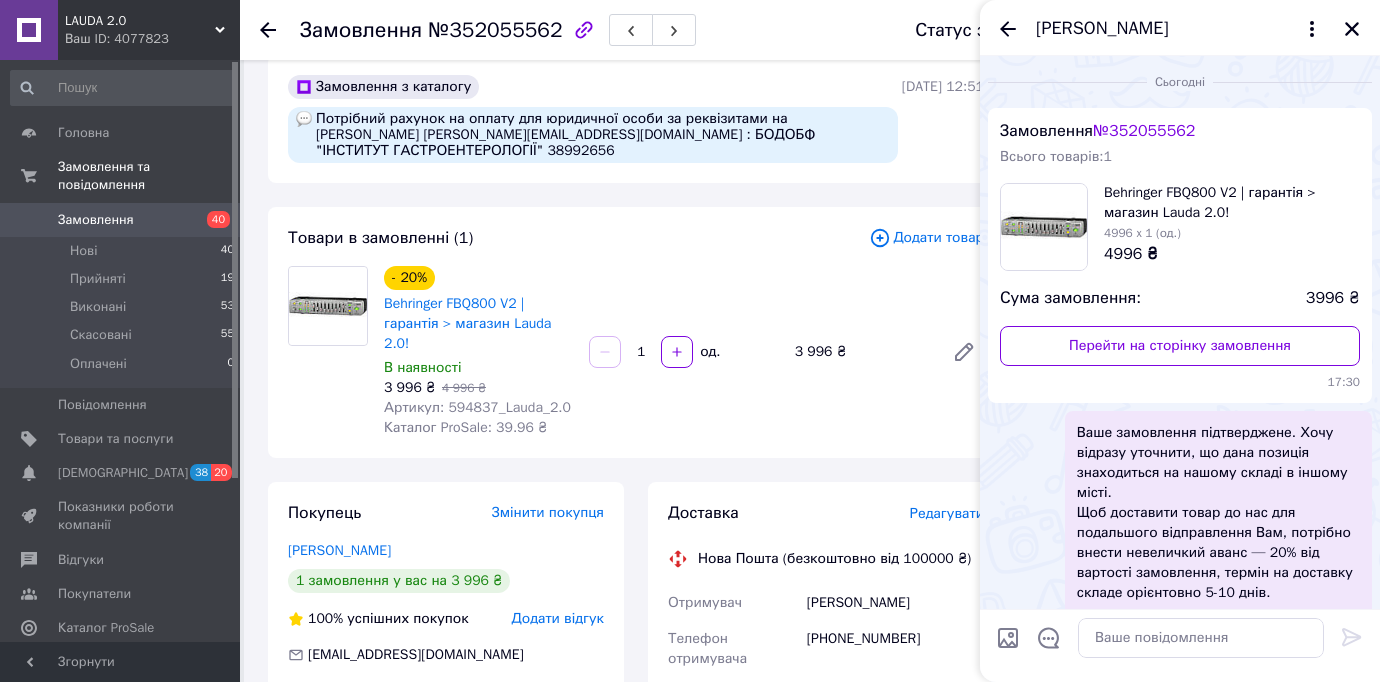 scroll, scrollTop: 0, scrollLeft: 0, axis: both 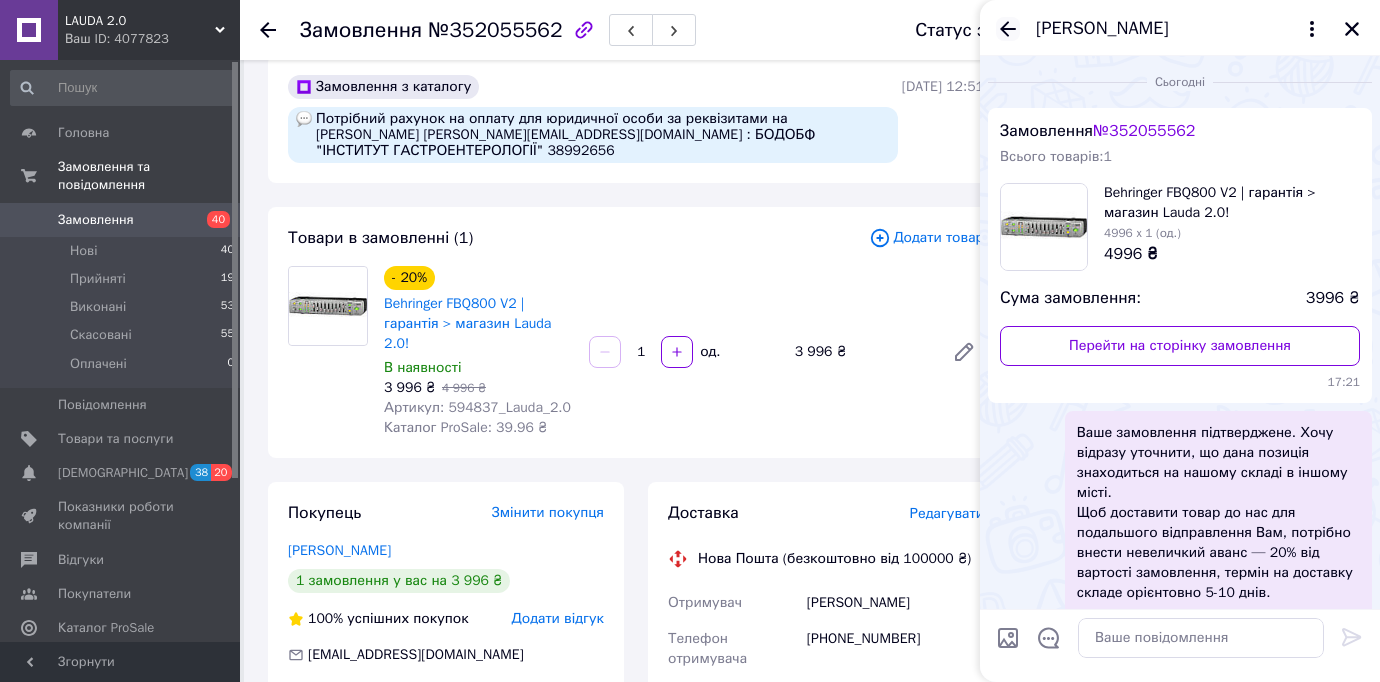 click 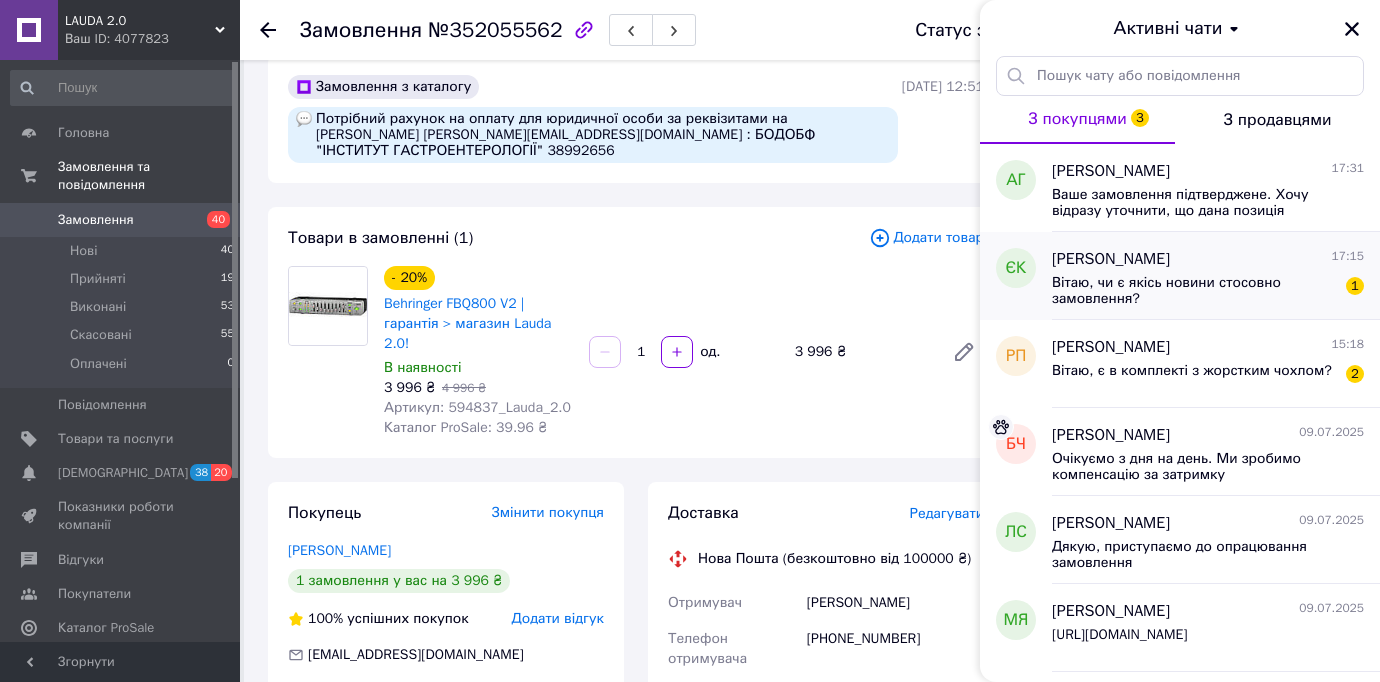 click on "[PERSON_NAME]" at bounding box center [1111, 259] 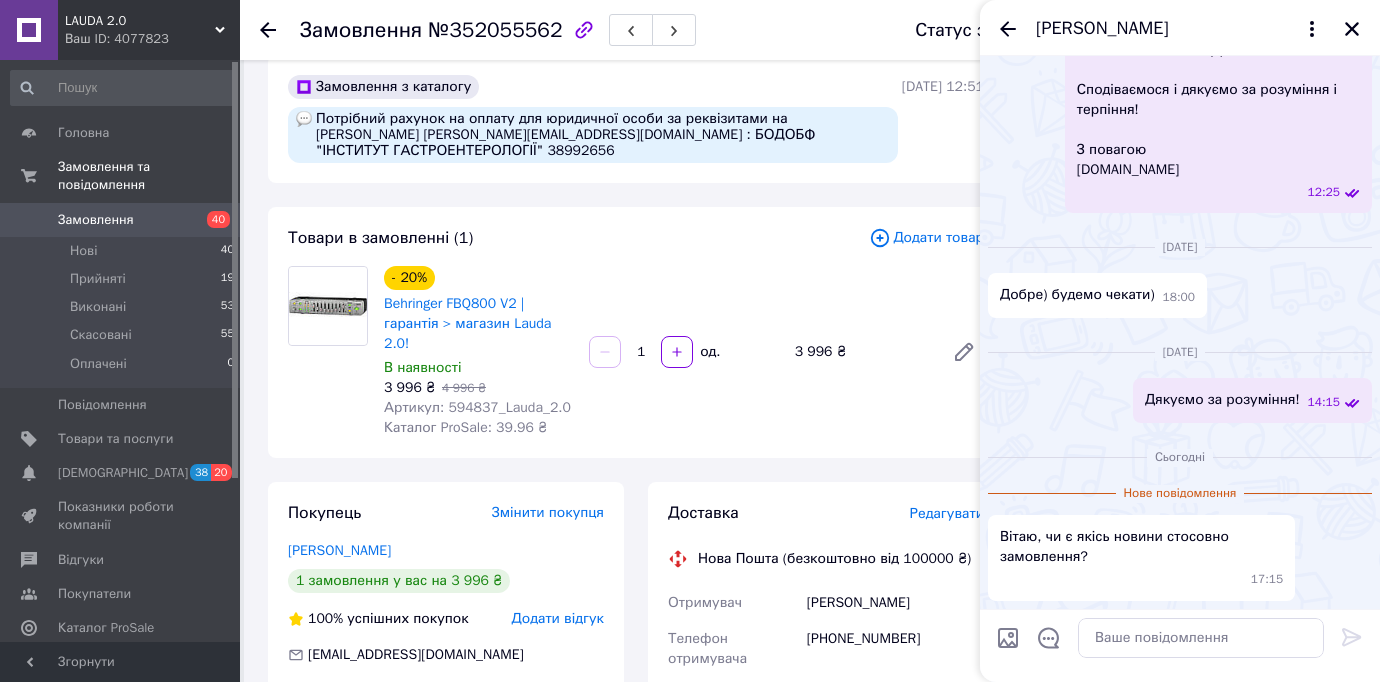 scroll, scrollTop: 4423, scrollLeft: 0, axis: vertical 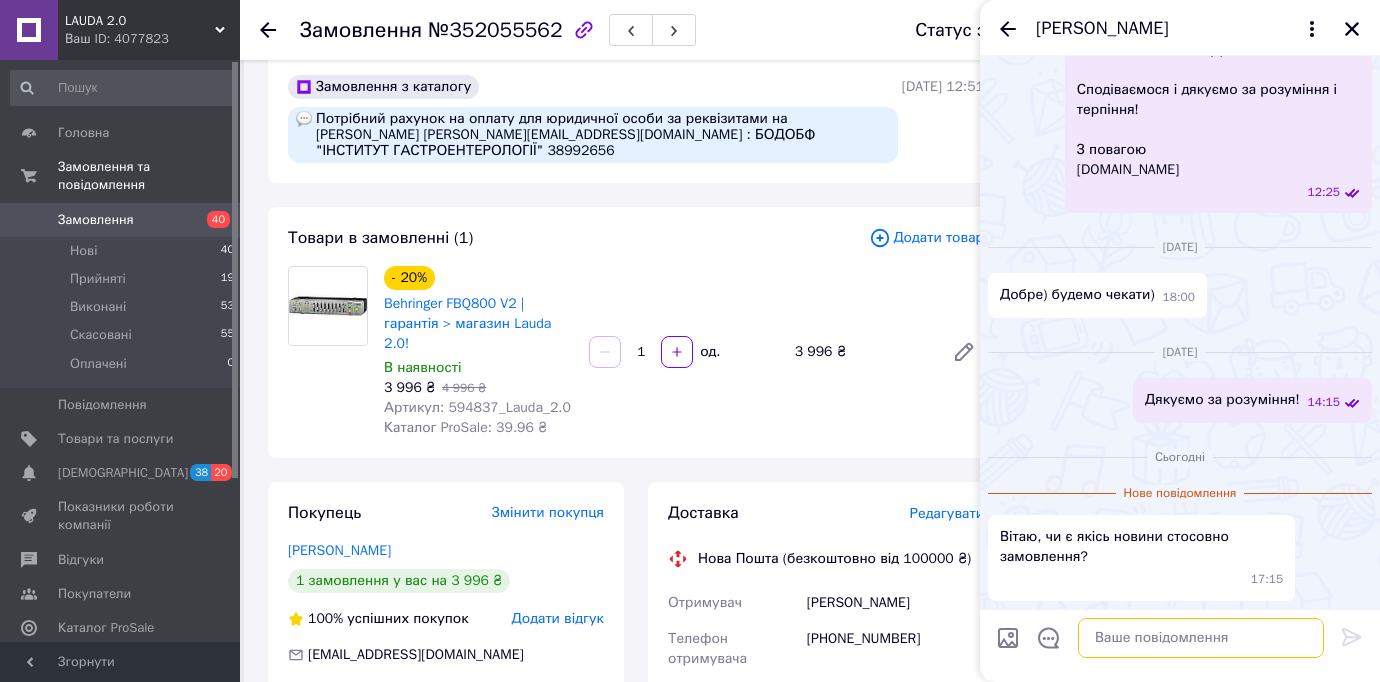 click at bounding box center [1201, 638] 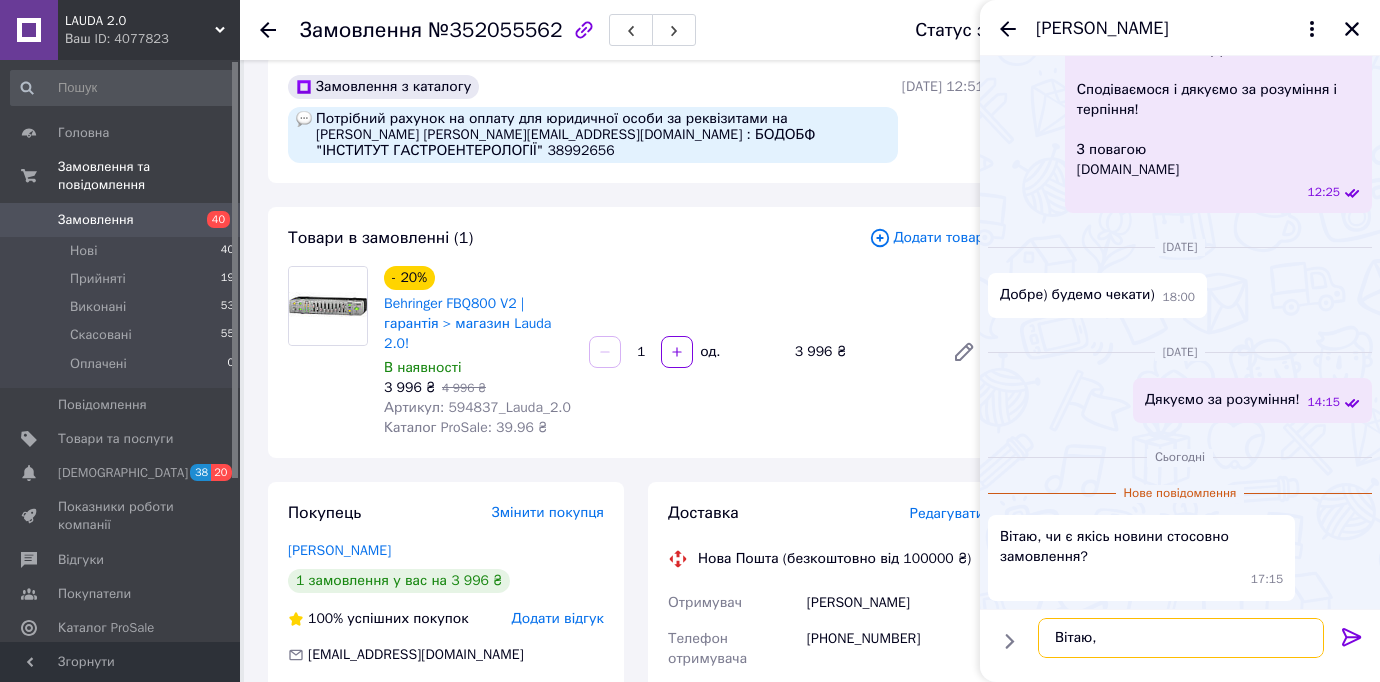 paste on "Очікуємо з дня на день." 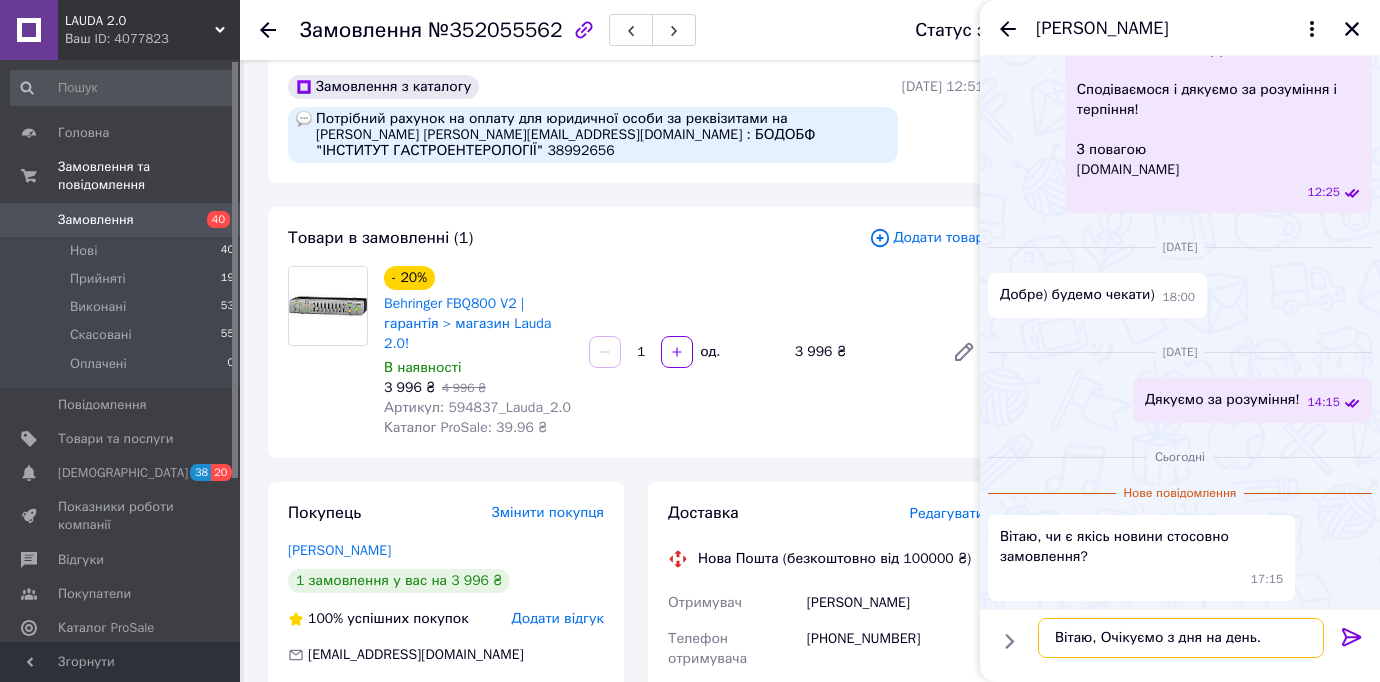 click on "Вітаю, Очікуємо з дня на день." at bounding box center (1181, 638) 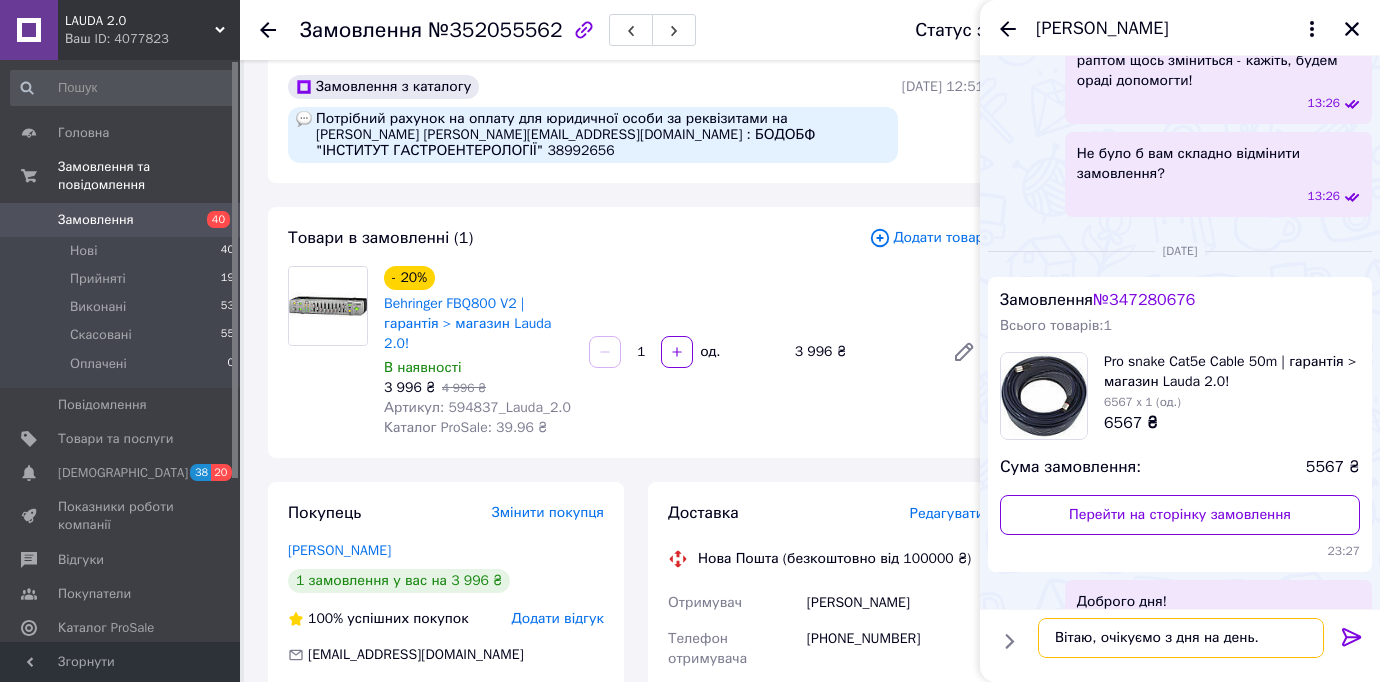 scroll, scrollTop: 927, scrollLeft: 0, axis: vertical 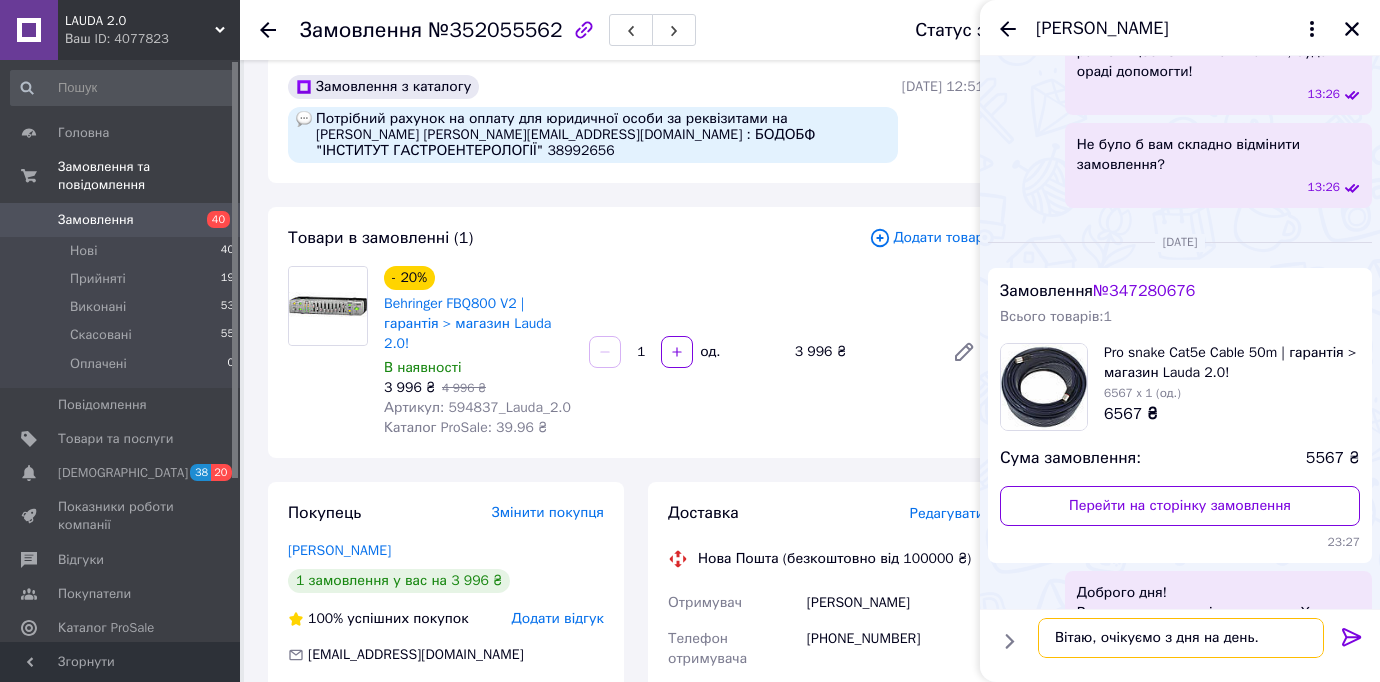 type on "Вітаю, очікуємо з дня на день." 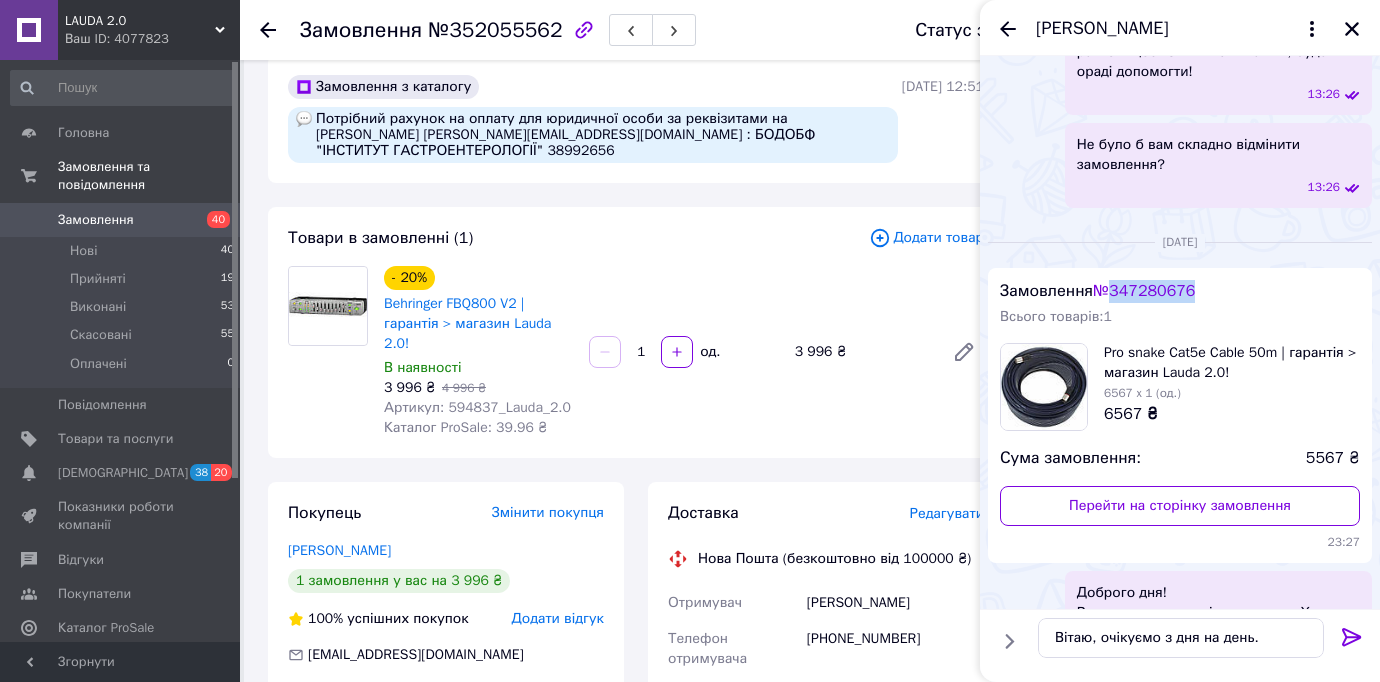 drag, startPoint x: 1240, startPoint y: 297, endPoint x: 1123, endPoint y: 292, distance: 117.10679 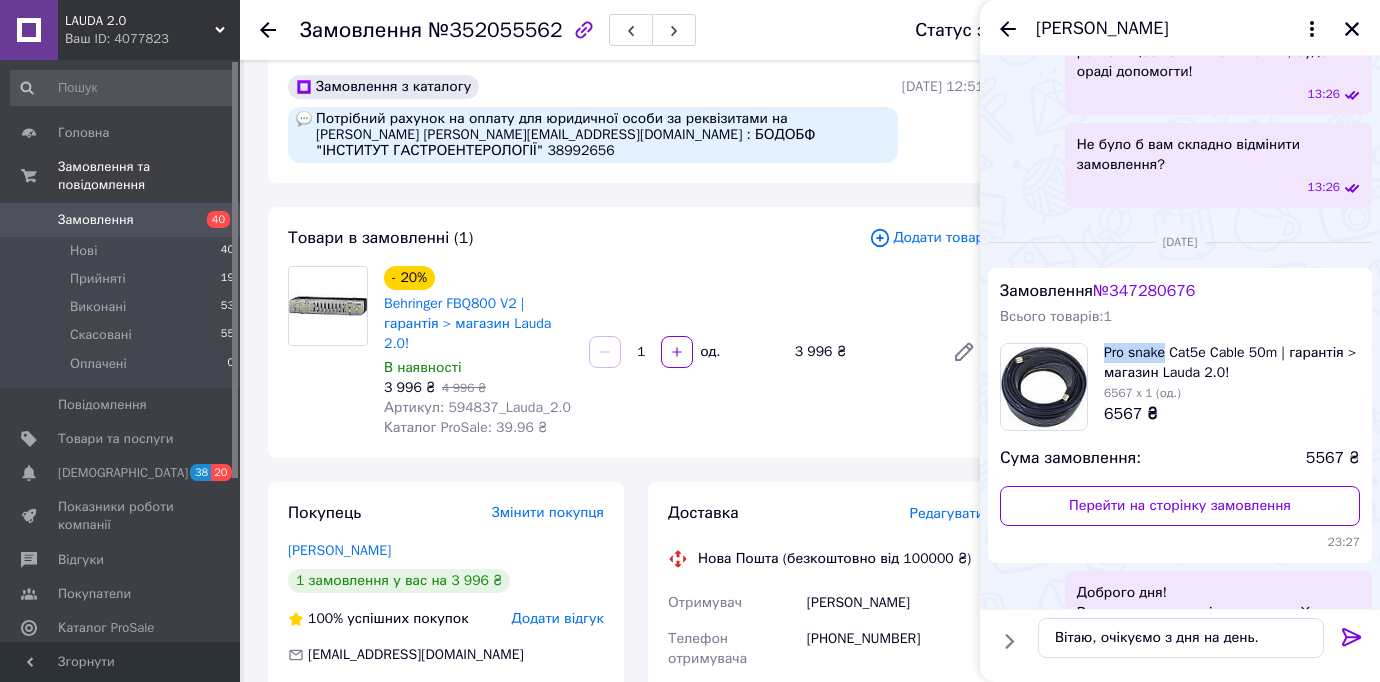 drag, startPoint x: 1101, startPoint y: 349, endPoint x: 1168, endPoint y: 352, distance: 67.06713 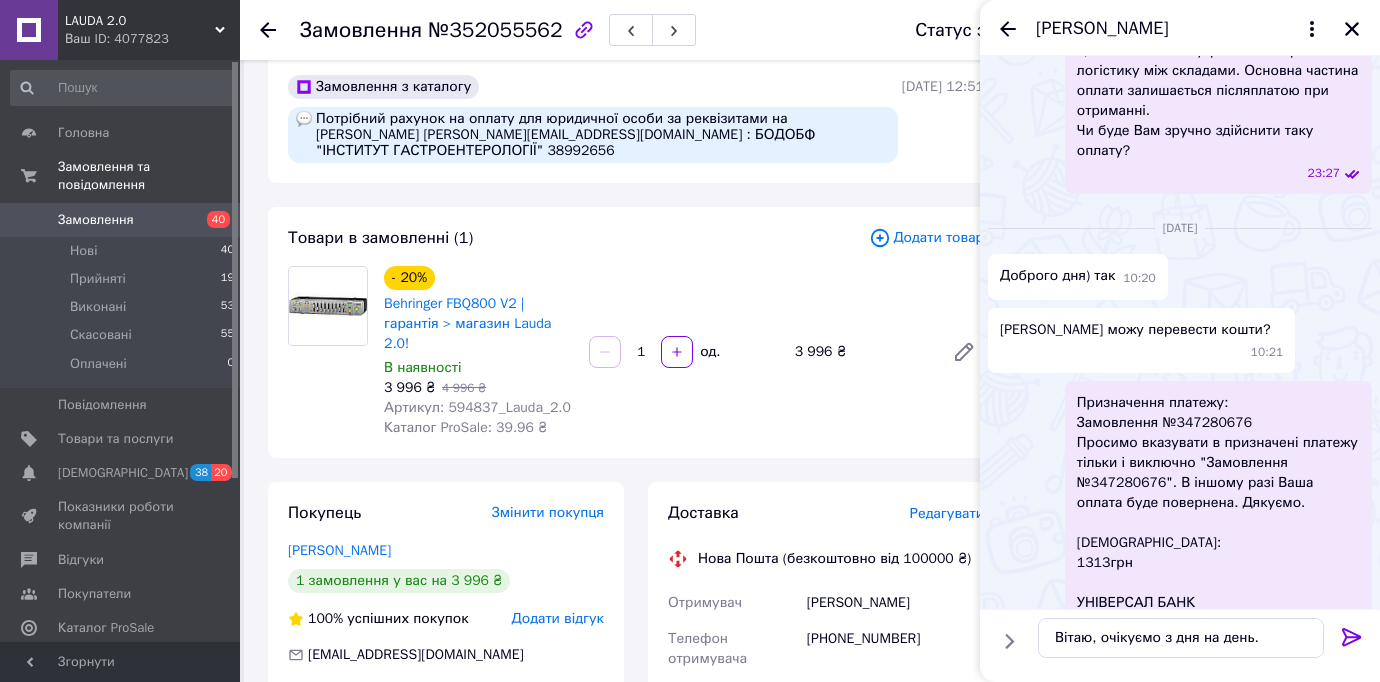 scroll, scrollTop: 1772, scrollLeft: 0, axis: vertical 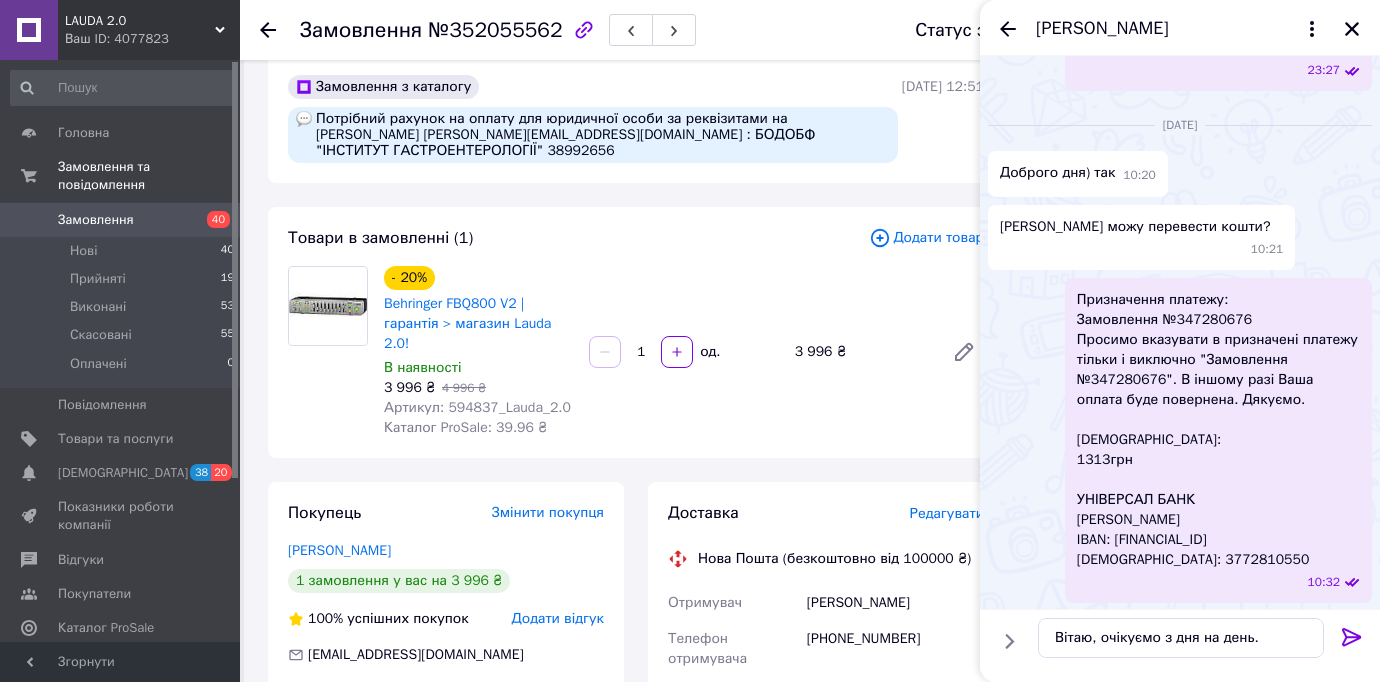 click 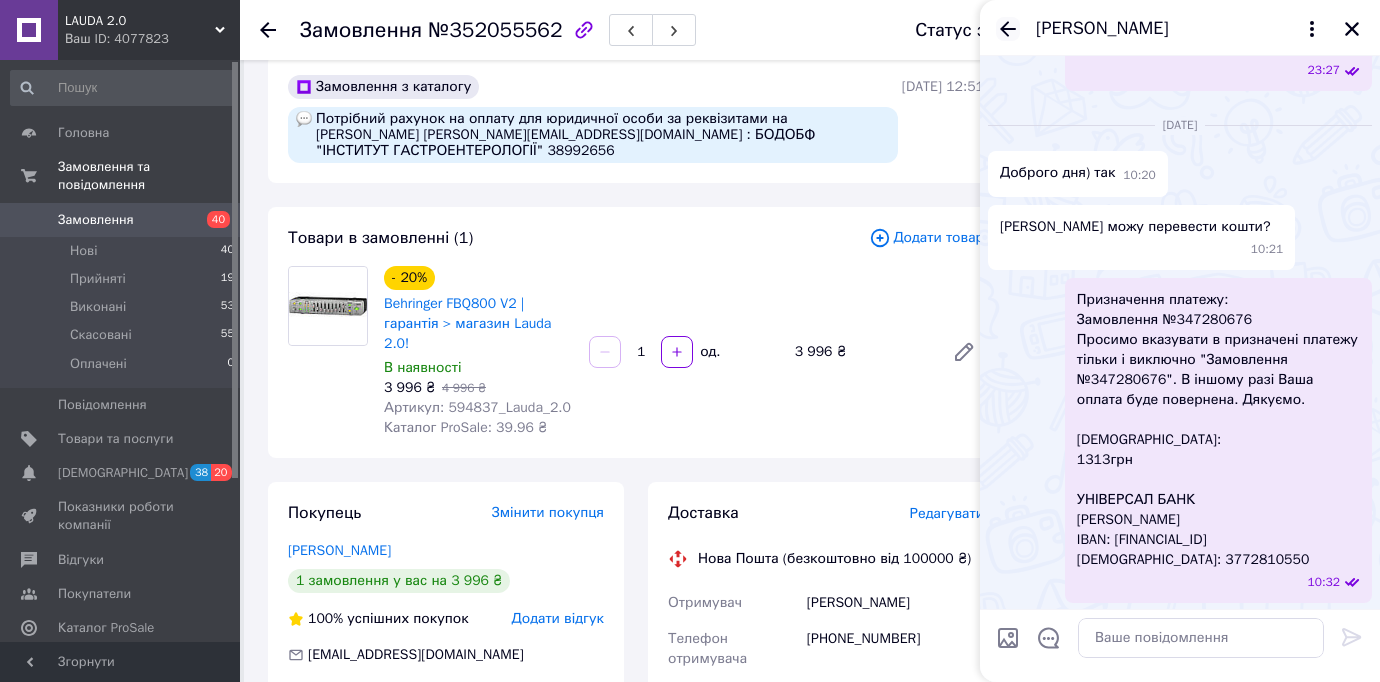 scroll, scrollTop: 4444, scrollLeft: 0, axis: vertical 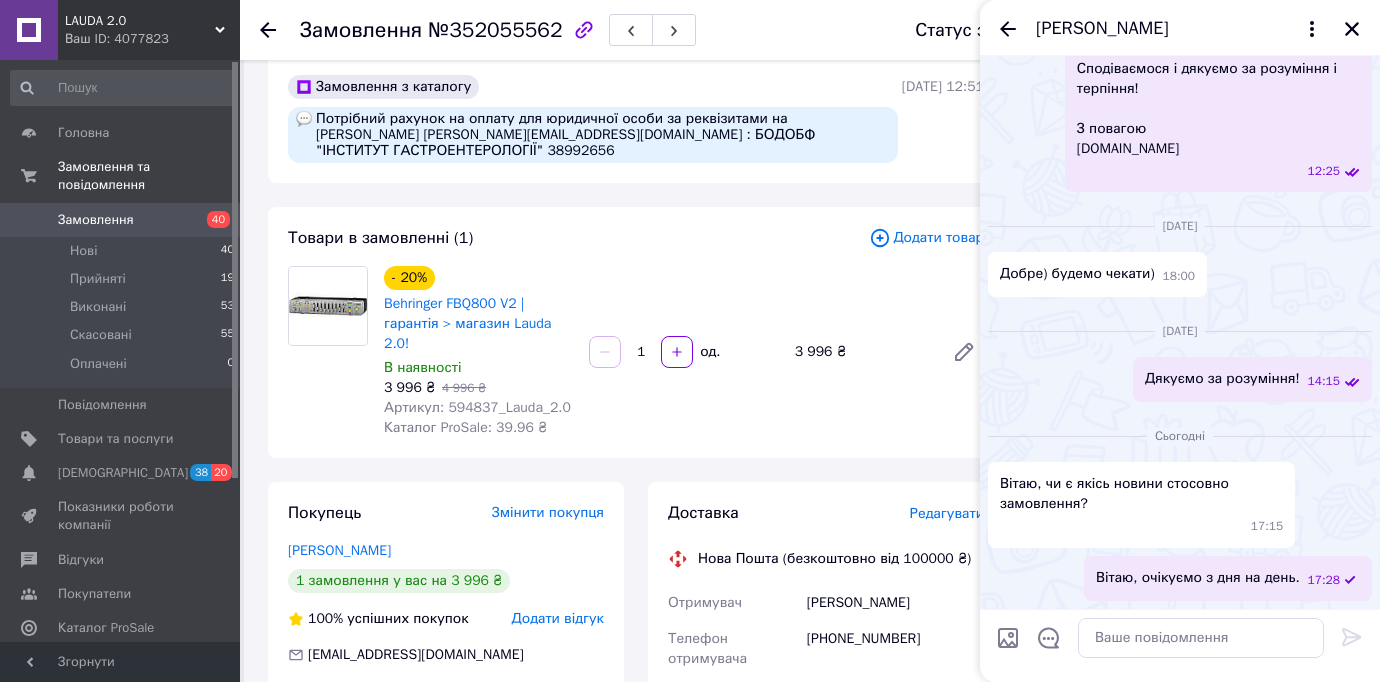 click on "[PERSON_NAME]" at bounding box center [1180, 28] 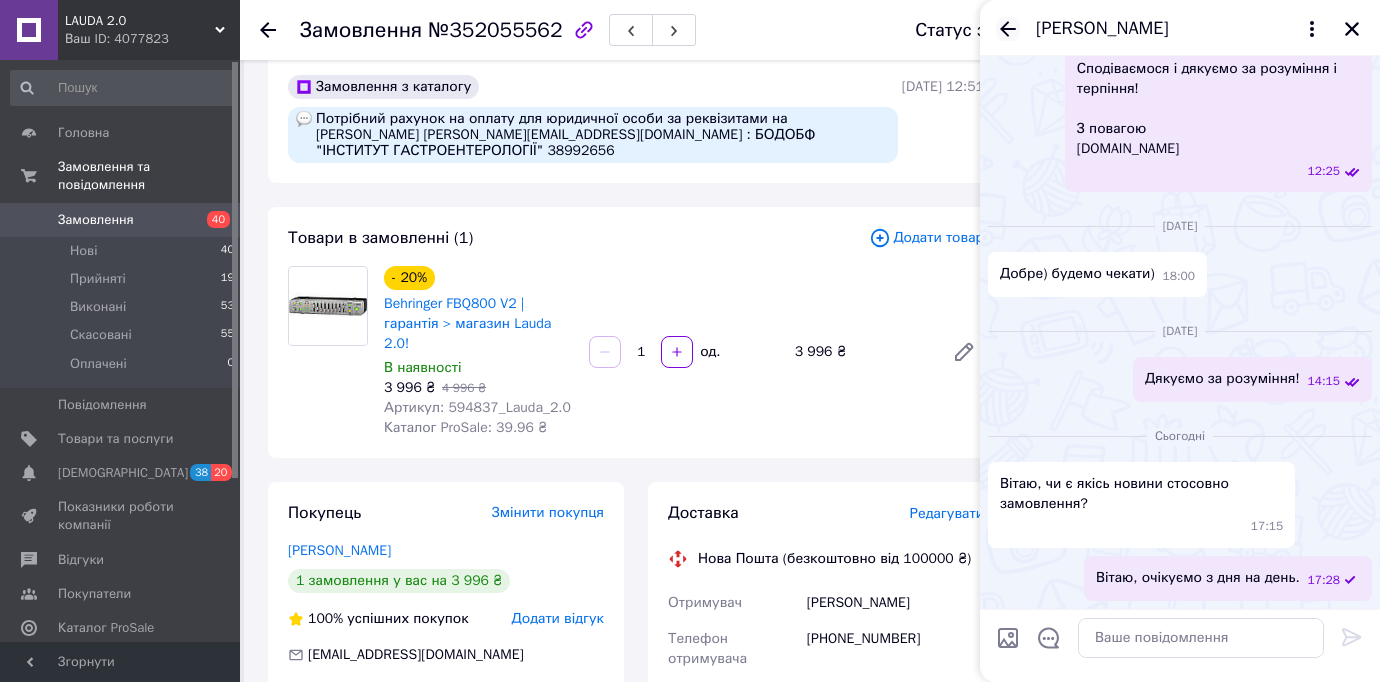 click 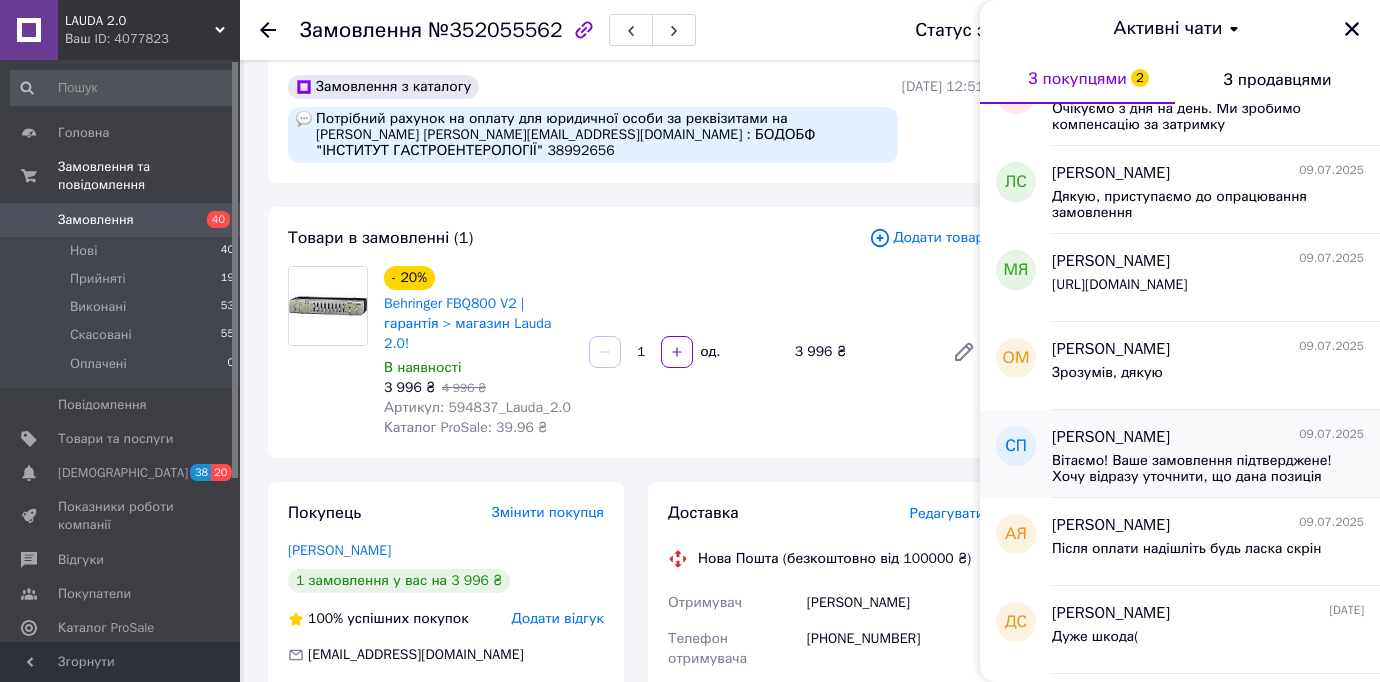 scroll, scrollTop: 314, scrollLeft: 0, axis: vertical 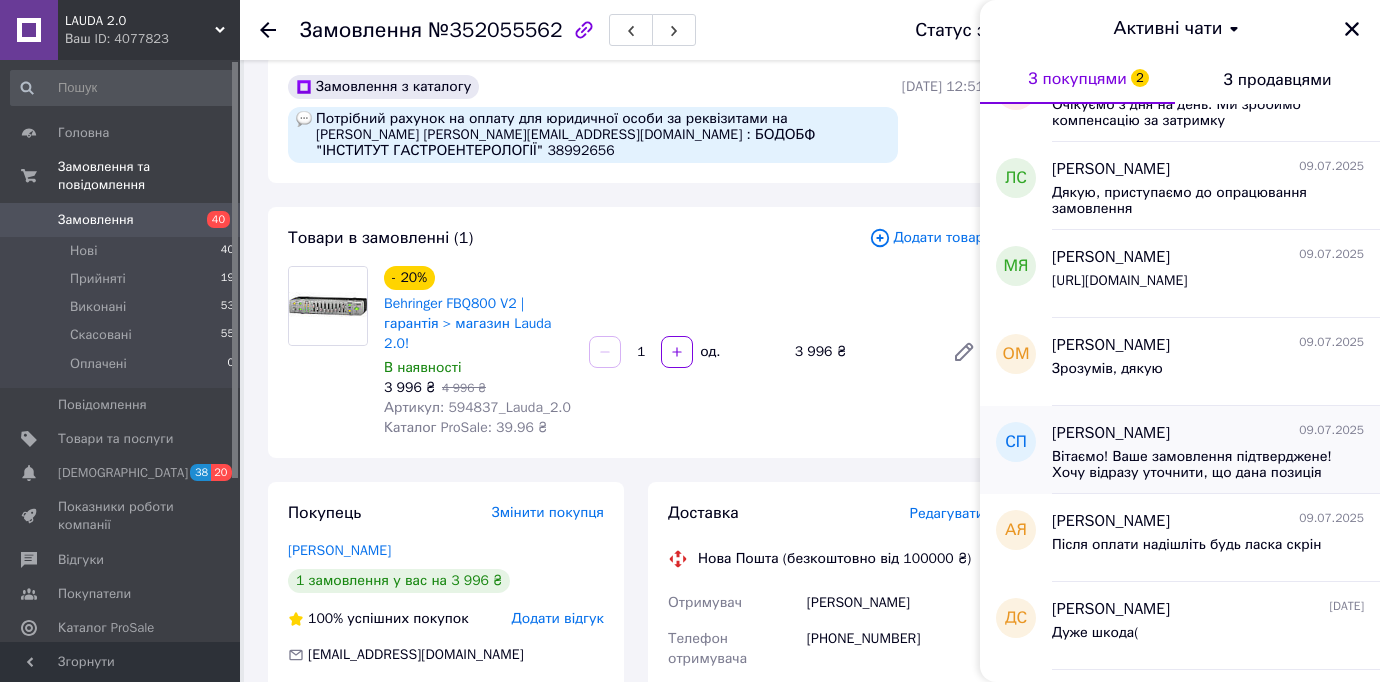 click on "[PERSON_NAME] [DATE]" at bounding box center (1208, 521) 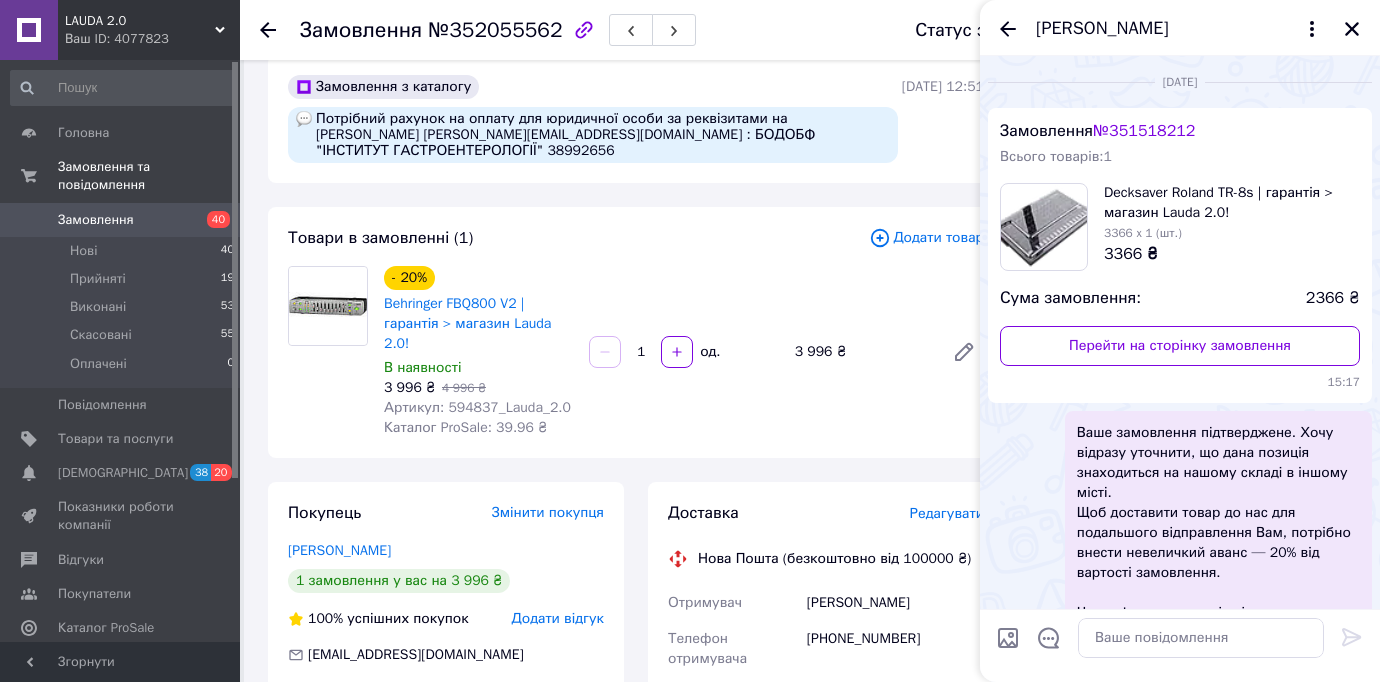 scroll, scrollTop: 1031, scrollLeft: 0, axis: vertical 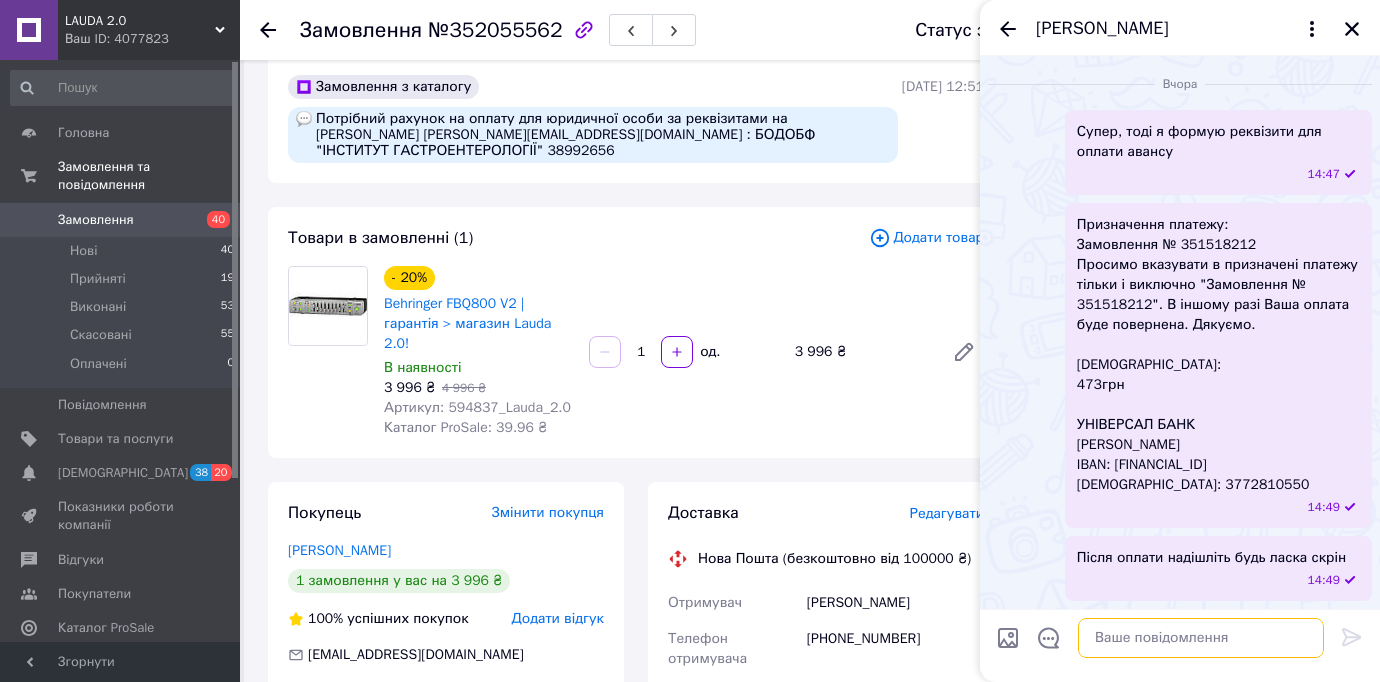 click at bounding box center (1201, 638) 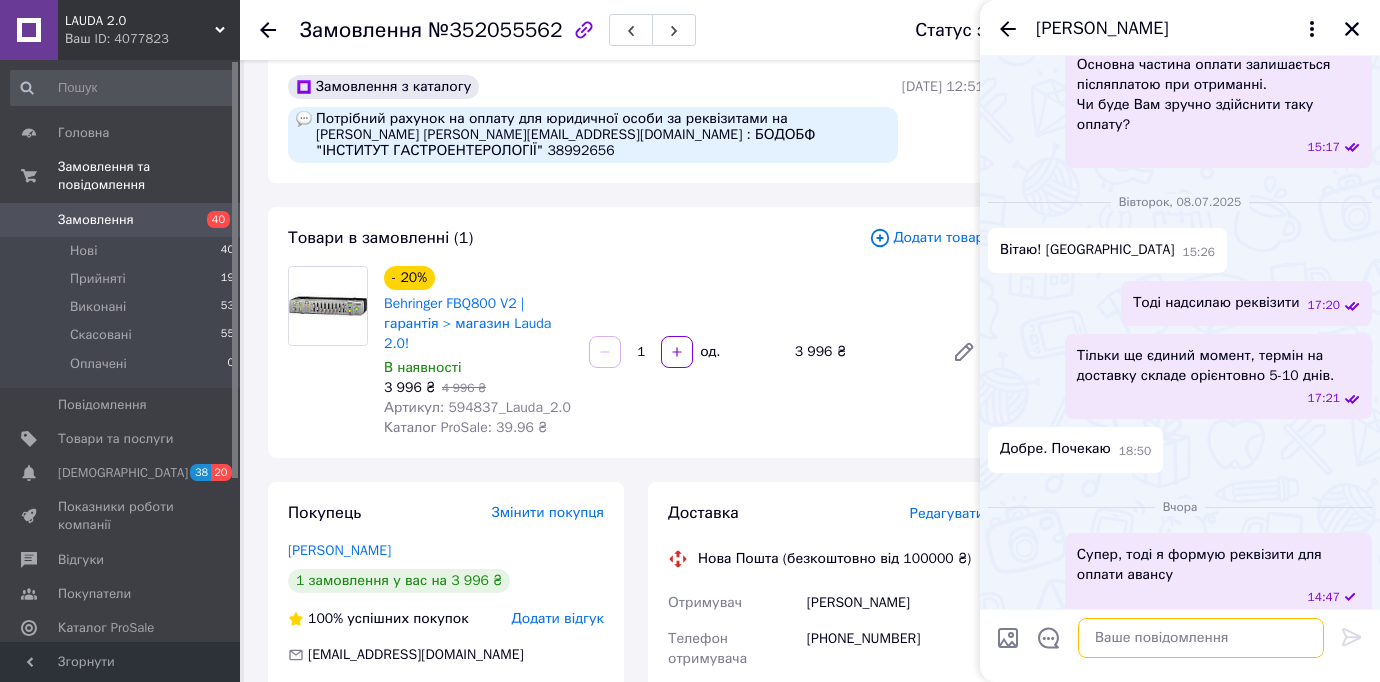 scroll, scrollTop: 0, scrollLeft: 0, axis: both 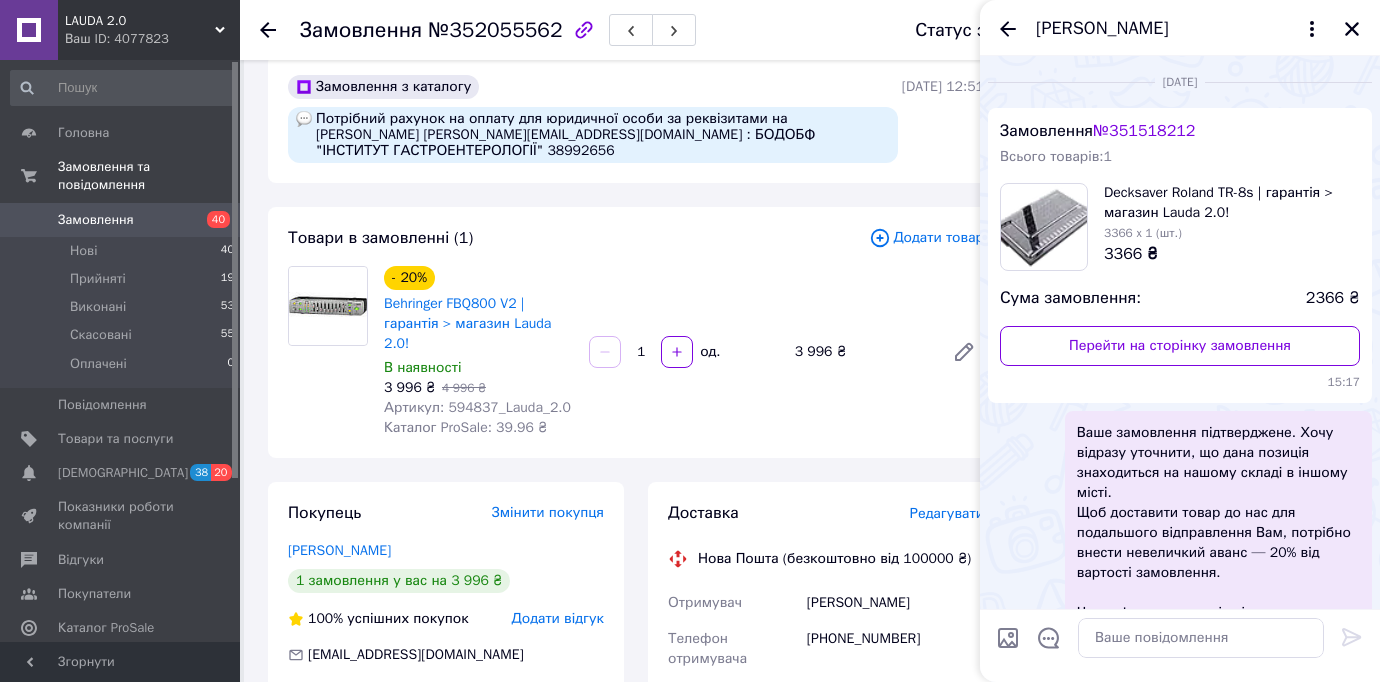 click on "№ 351518212" at bounding box center (1144, 131) 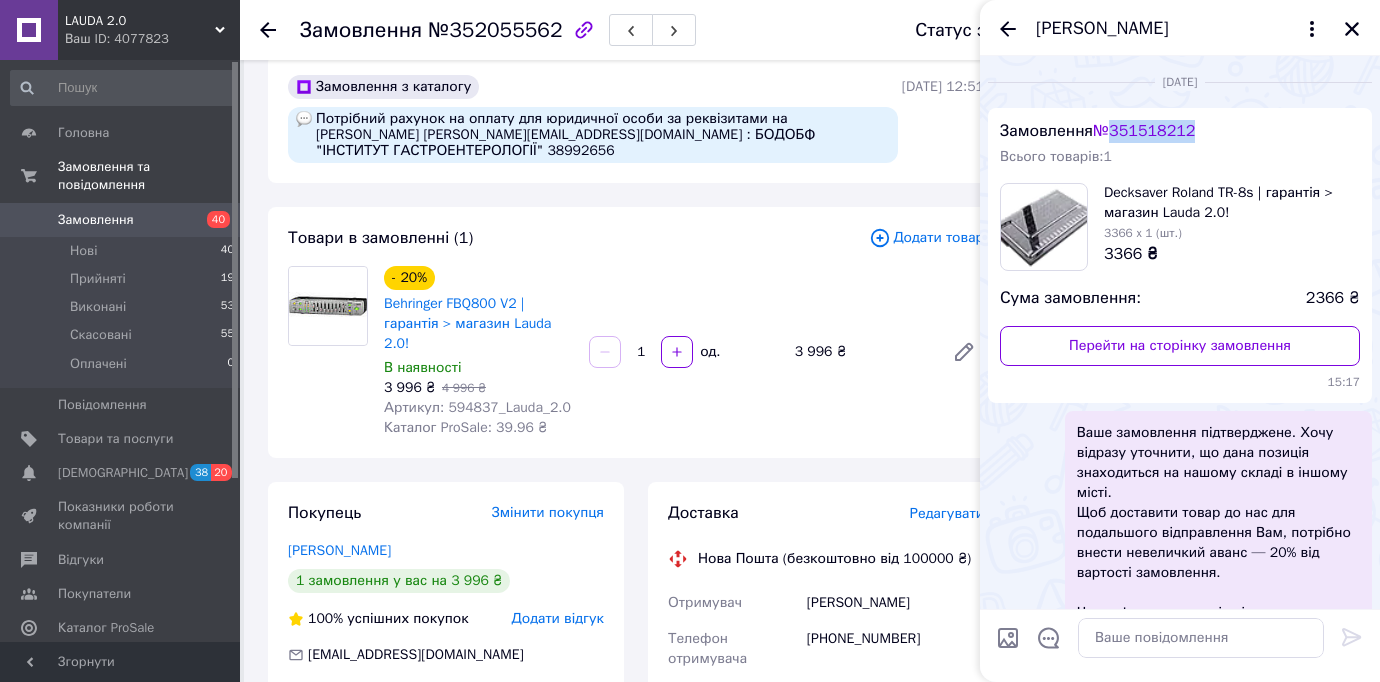 click on "№ 351518212" at bounding box center [1144, 131] 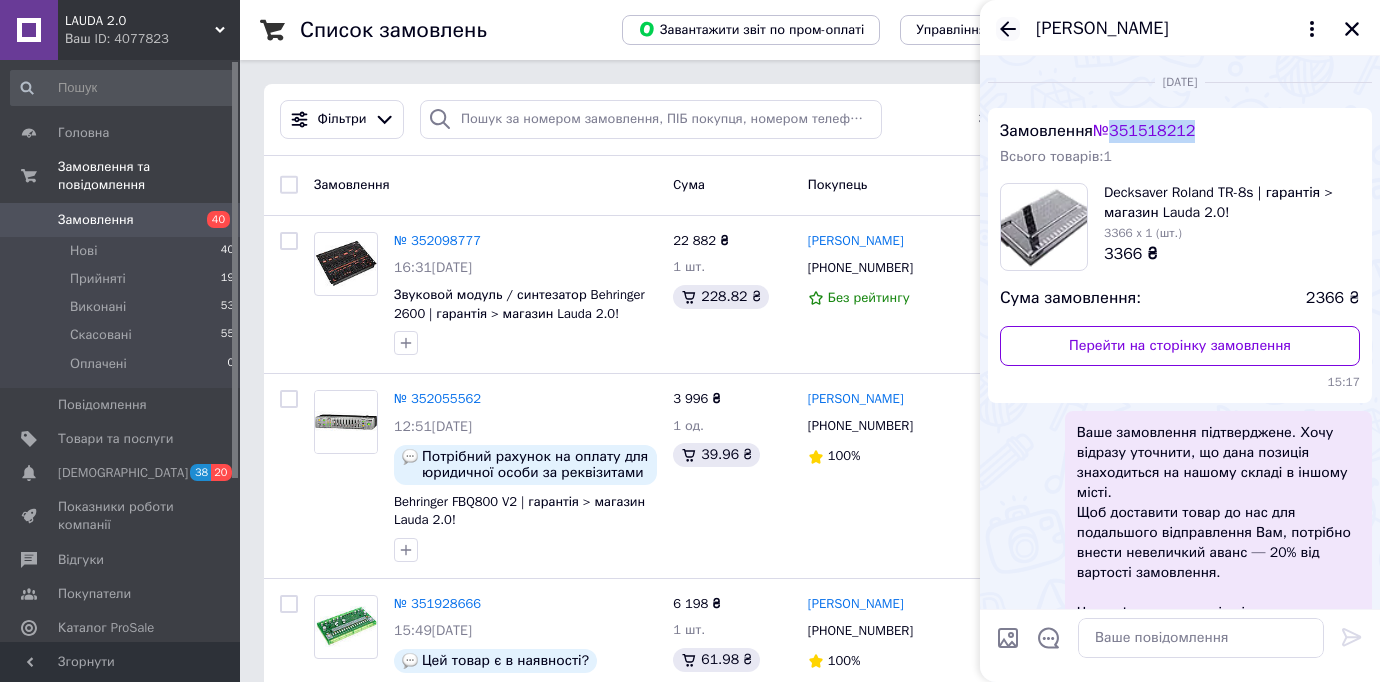 click 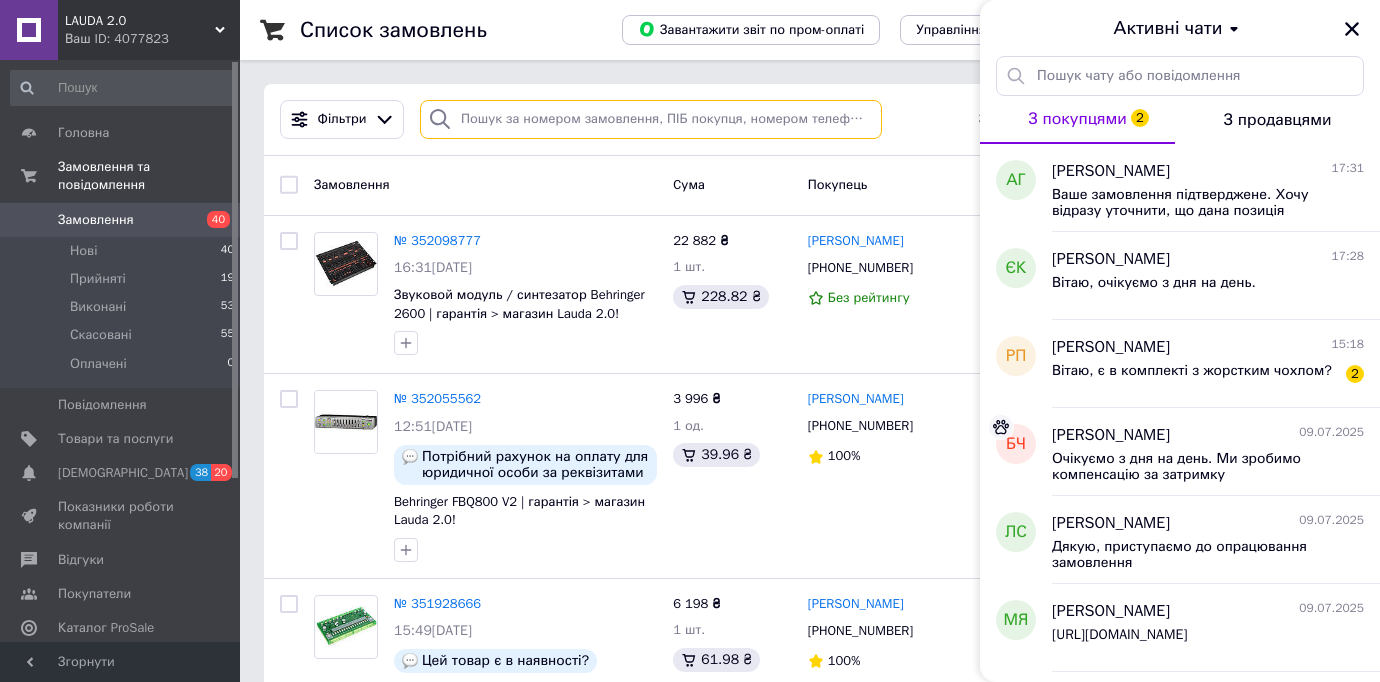click at bounding box center (651, 119) 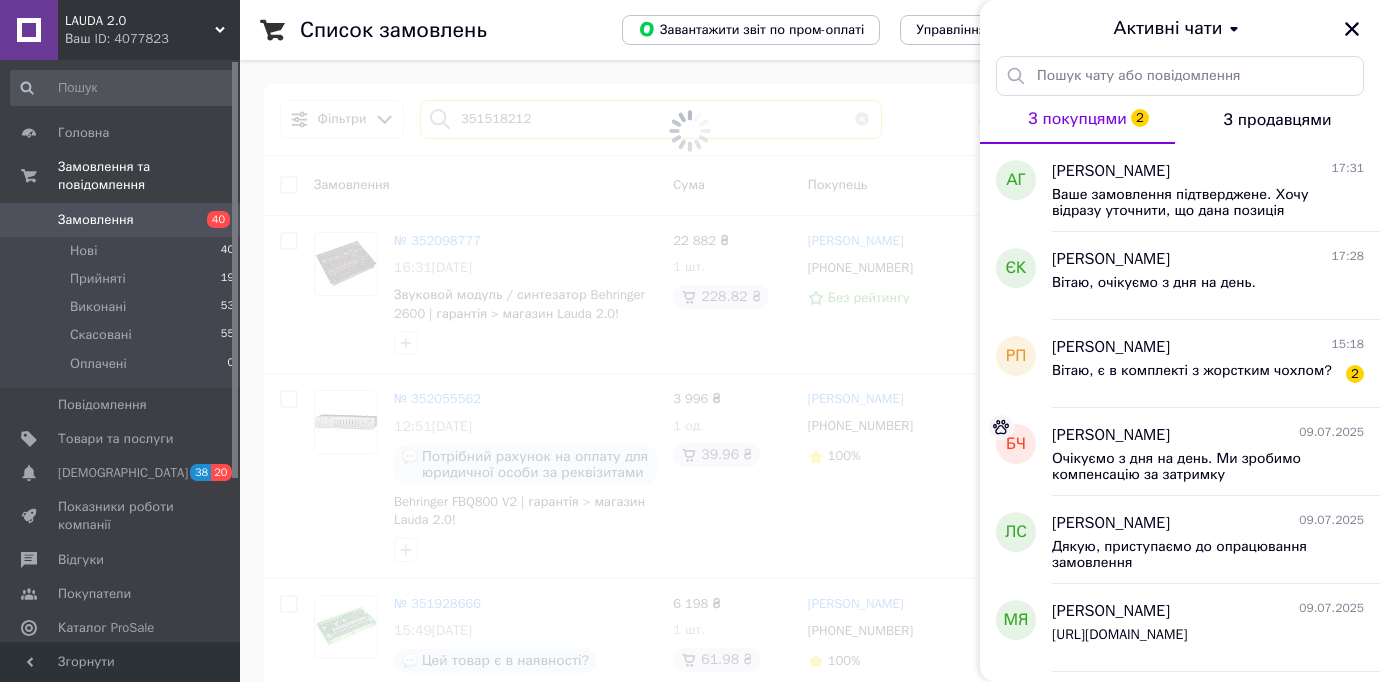 type on "351518212" 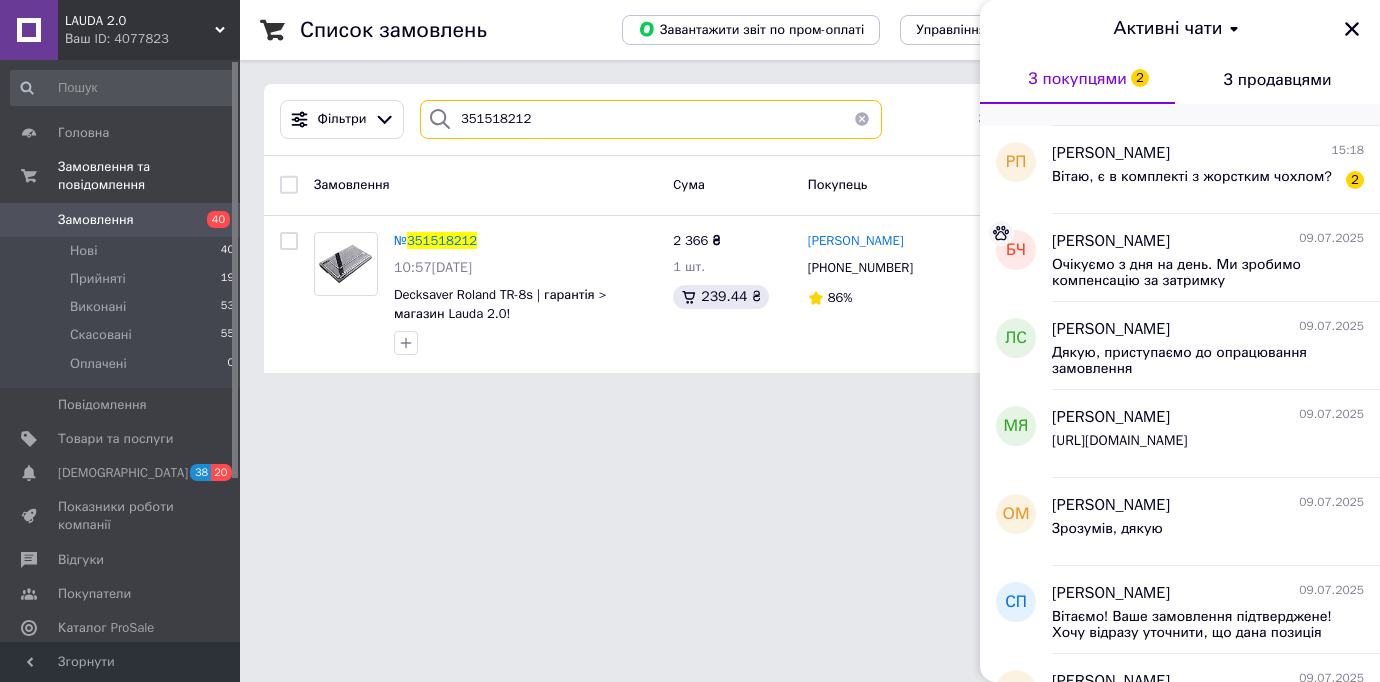 scroll, scrollTop: 0, scrollLeft: 0, axis: both 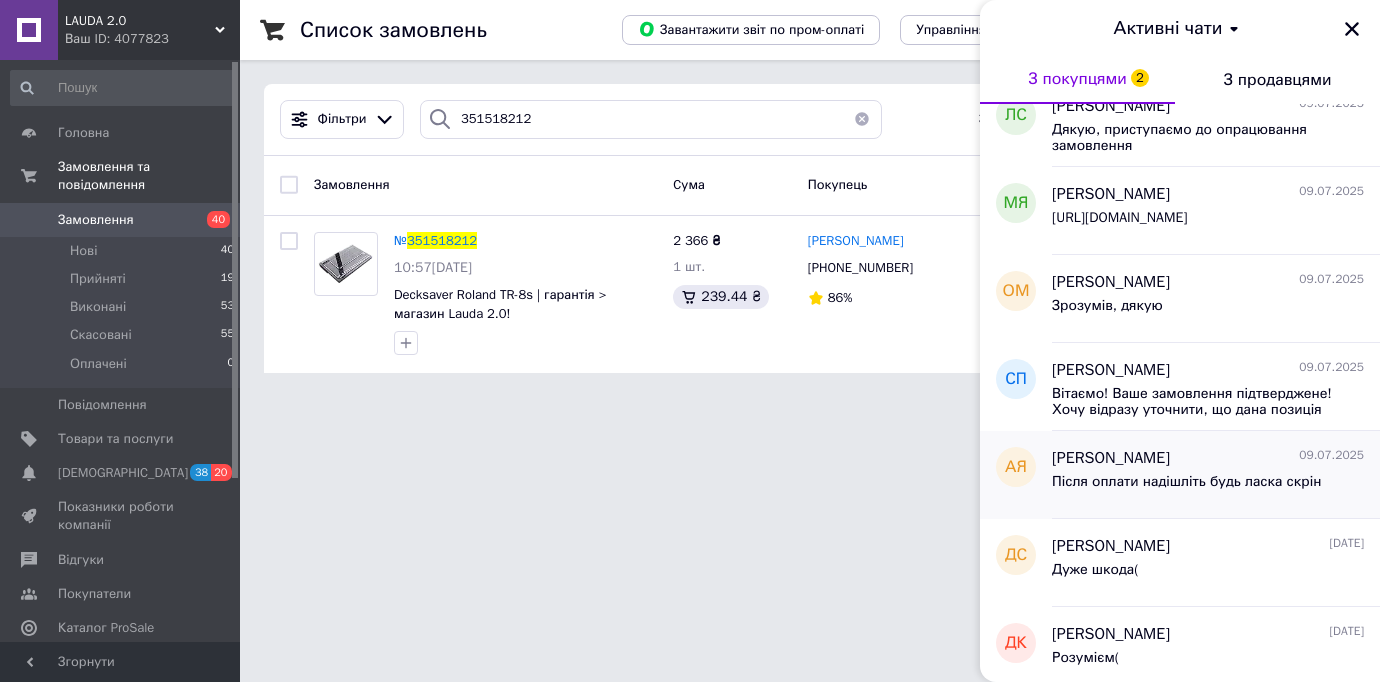 click on "[PERSON_NAME]" at bounding box center (1111, 458) 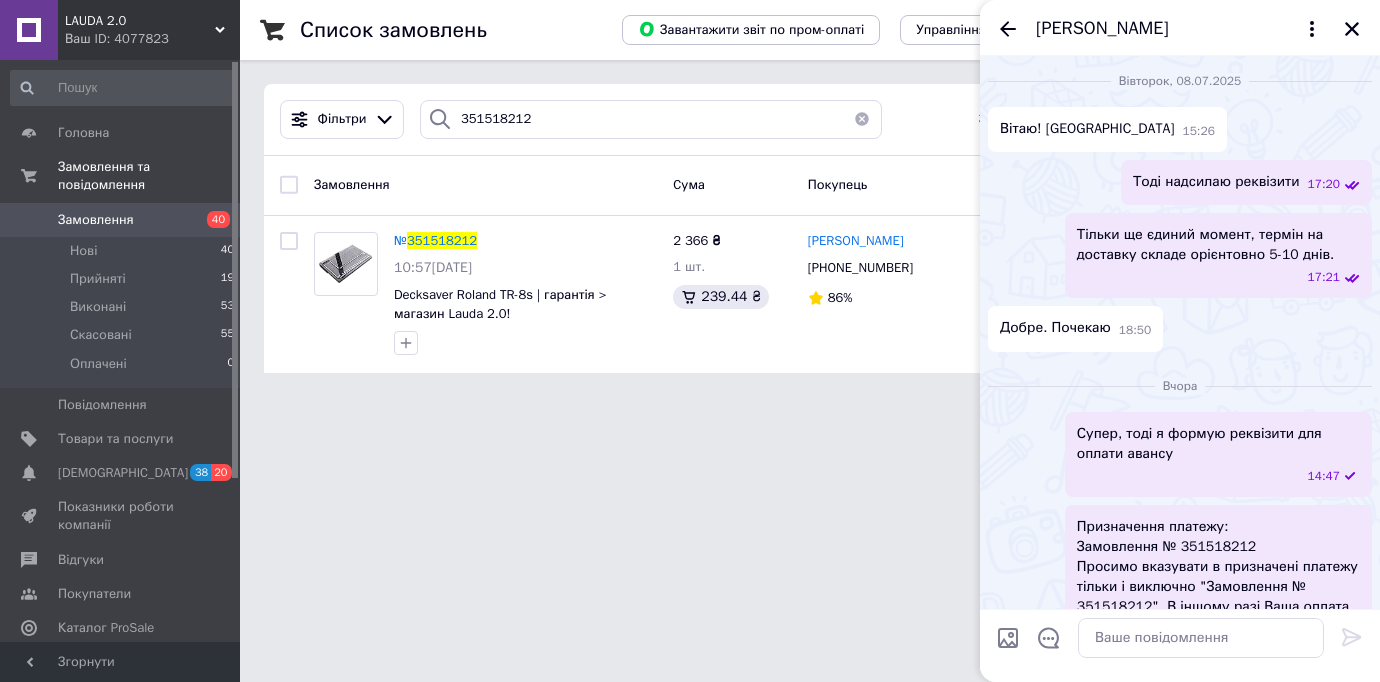 scroll, scrollTop: 1031, scrollLeft: 0, axis: vertical 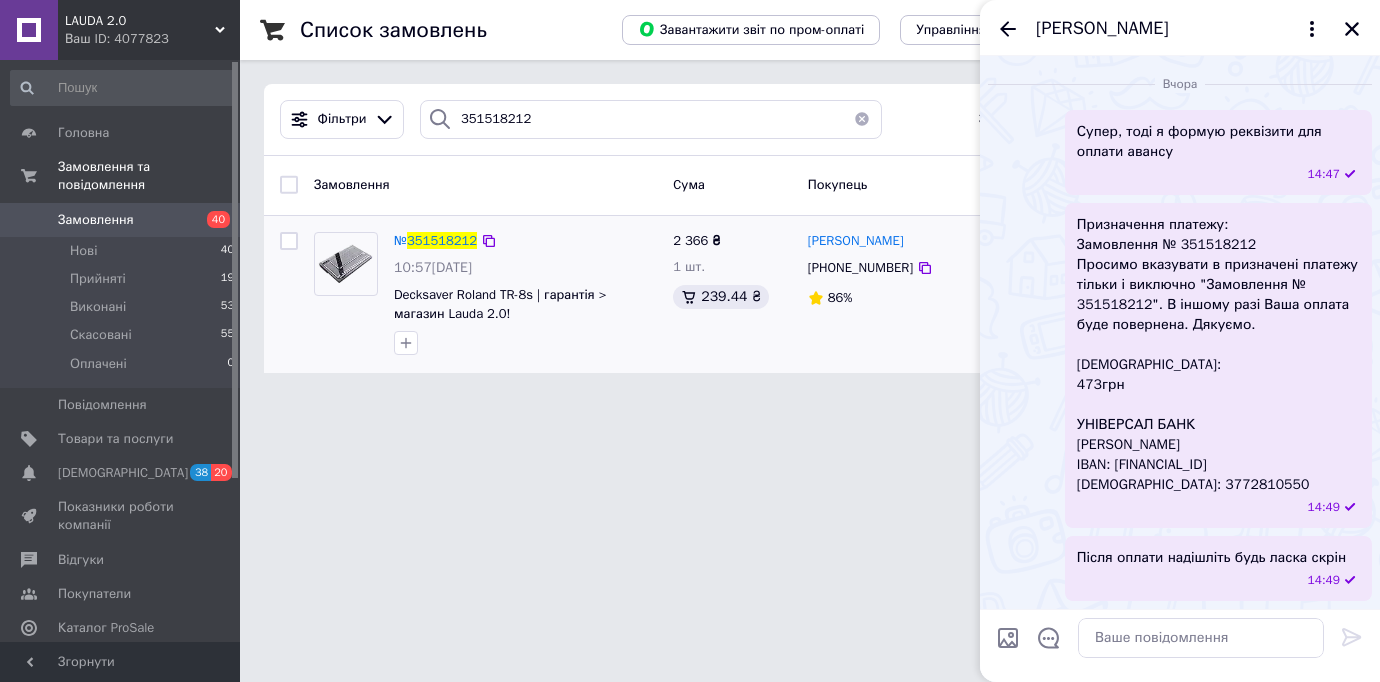 click on "[PERSON_NAME] [PHONE_NUMBER] 86%" at bounding box center [889, 295] 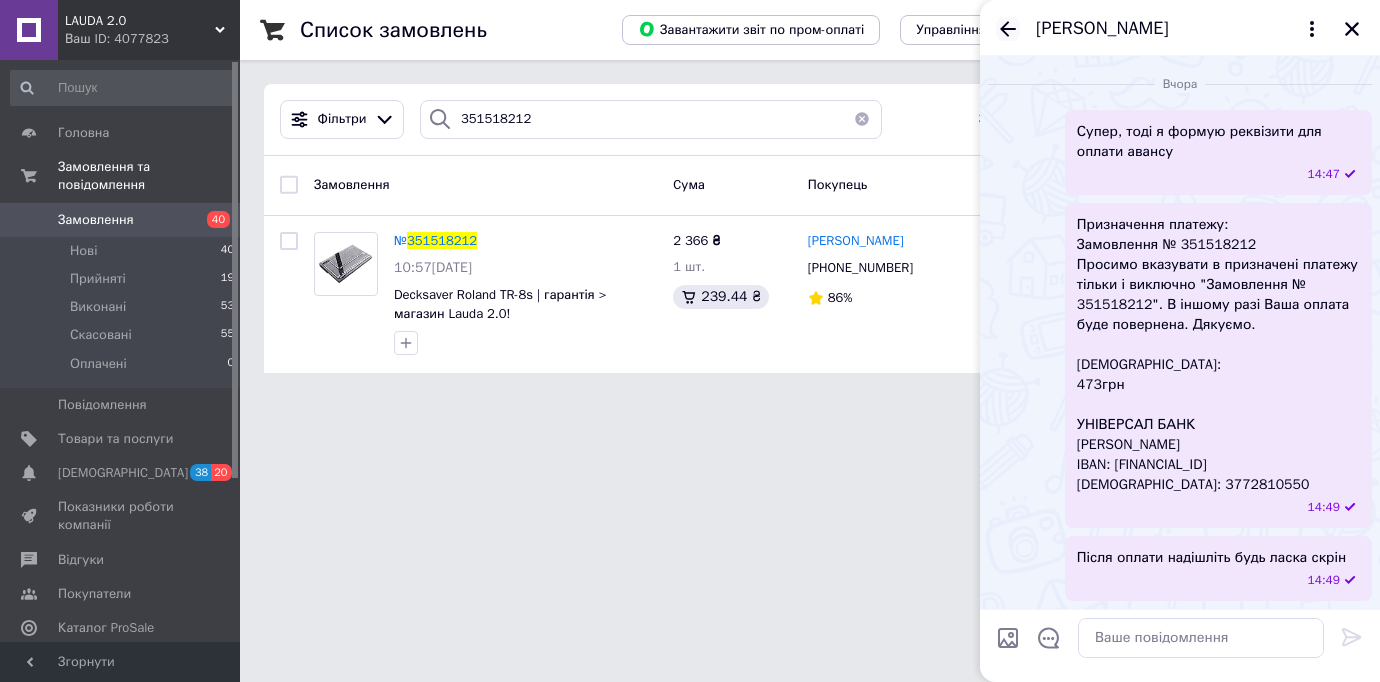 click 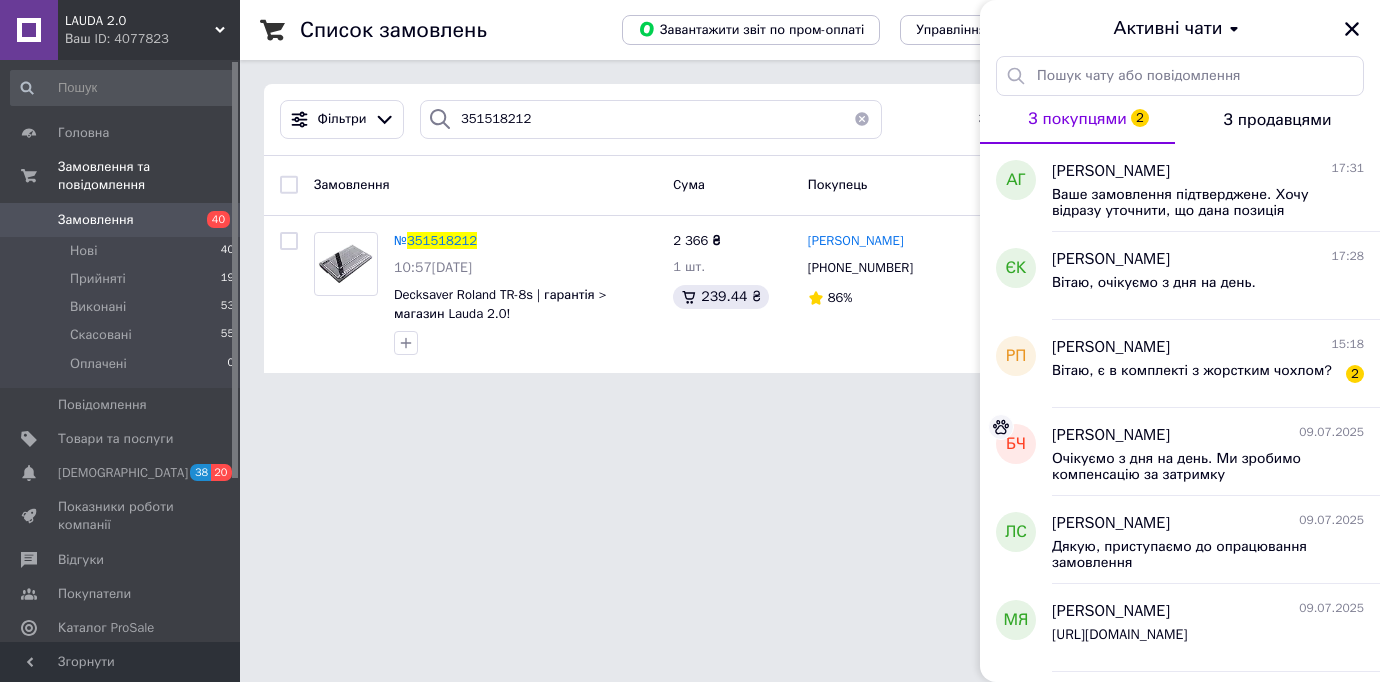 click on "LAUDA 2.0 Ваш ID: 4077823 Сайт LAUDA 2.0 Кабінет покупця Перевірити стан системи Сторінка на порталі Довідка Вийти Головна Замовлення та повідомлення Замовлення 40 Нові 40 Прийняті 19 Виконані 53 Скасовані 55 Оплачені 0 Повідомлення 0 Товари та послуги Сповіщення 38 20 Показники роботи компанії Відгуки Покупатели Каталог ProSale Аналітика Управління сайтом Гаманець компанії [PERSON_NAME] Тарифи та рахунки Prom мікс 50 000 Згорнути
Список замовлень   Завантажити звіт по пром-оплаті Управління статусами Експорт 2" at bounding box center (690, 198) 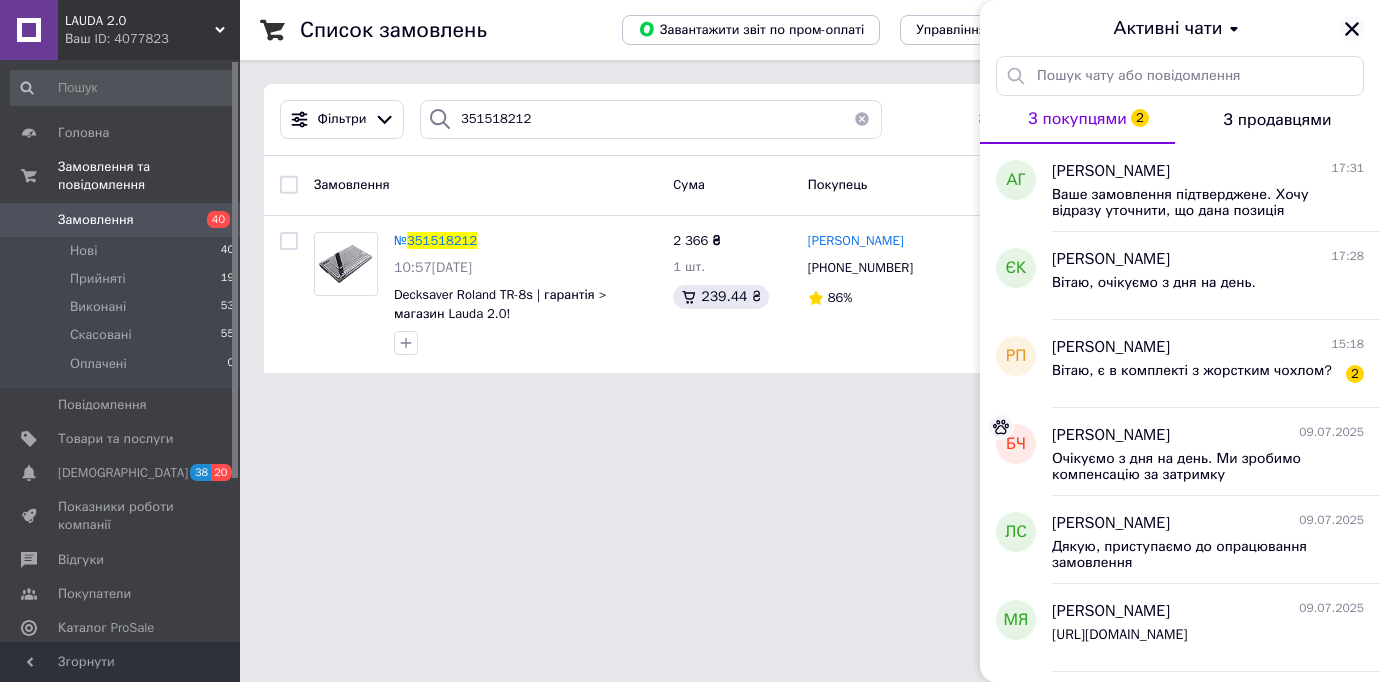click 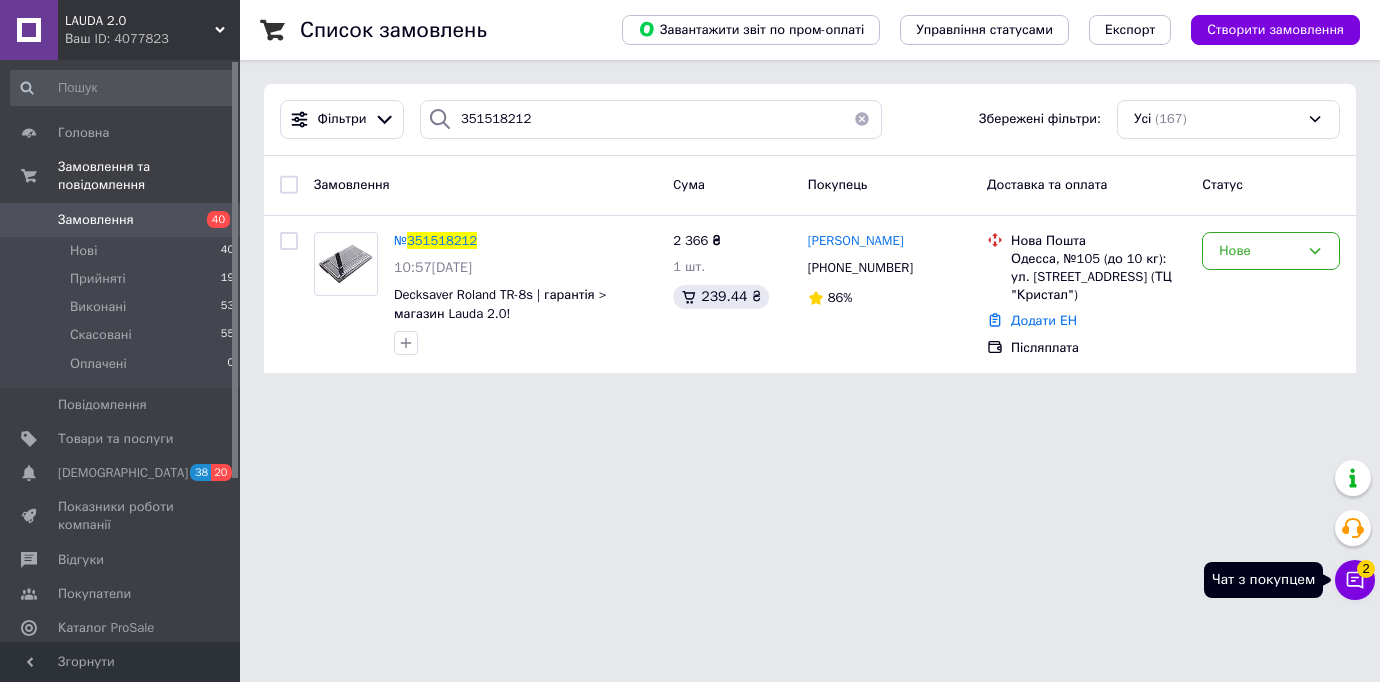 click on "Чат з покупцем 2" at bounding box center (1355, 580) 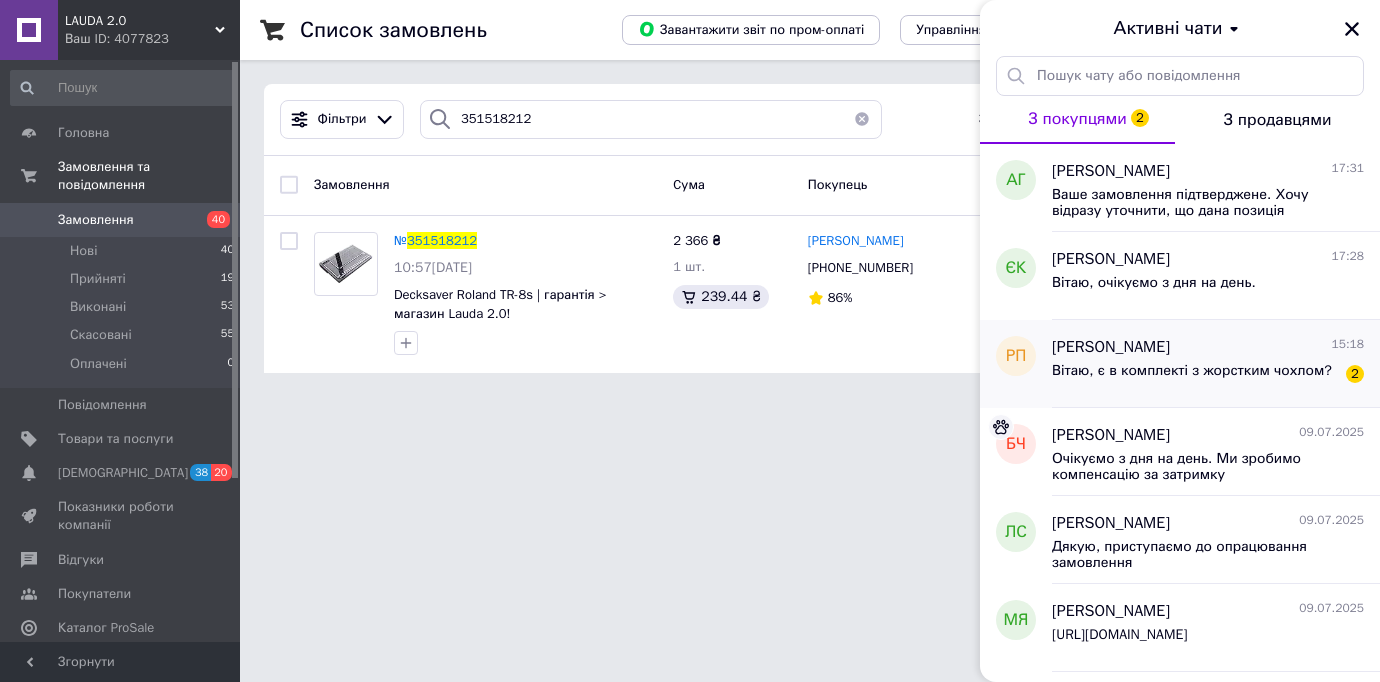 click on "Вітаю, є в комплекті з жорстким чохлом?" at bounding box center [1192, 371] 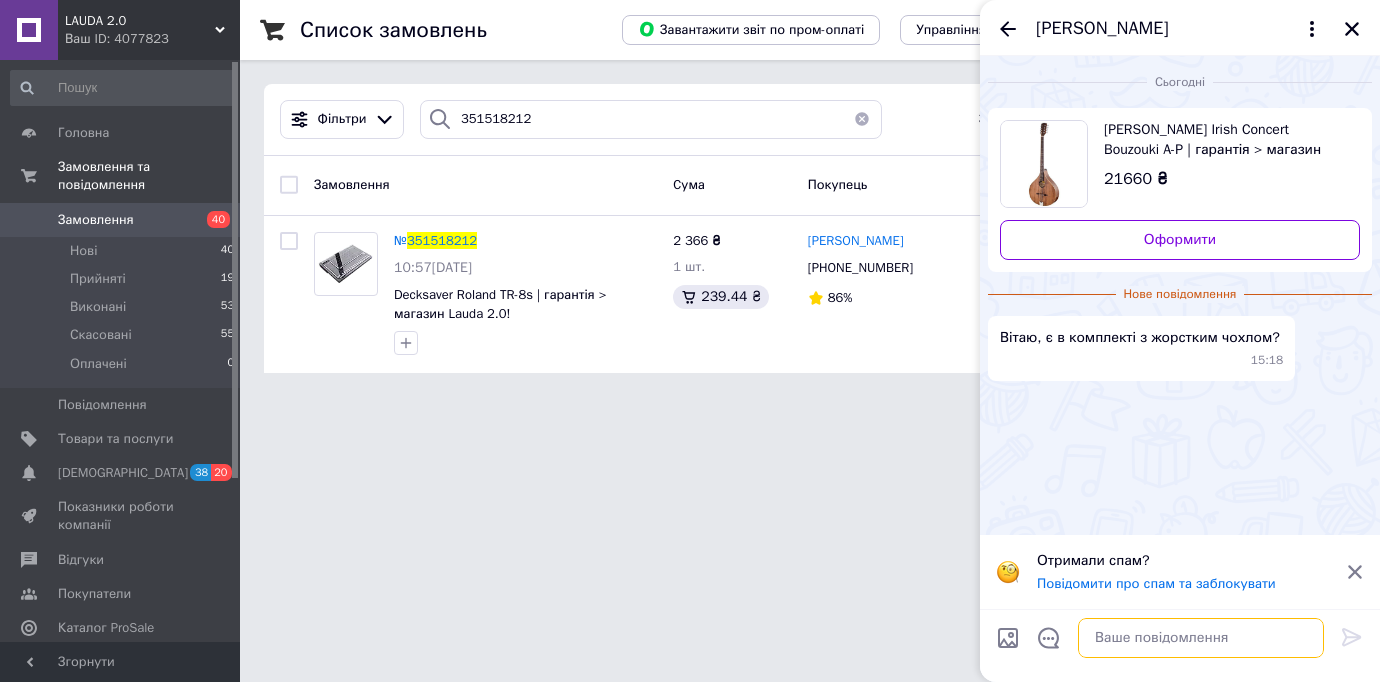 click at bounding box center [1201, 638] 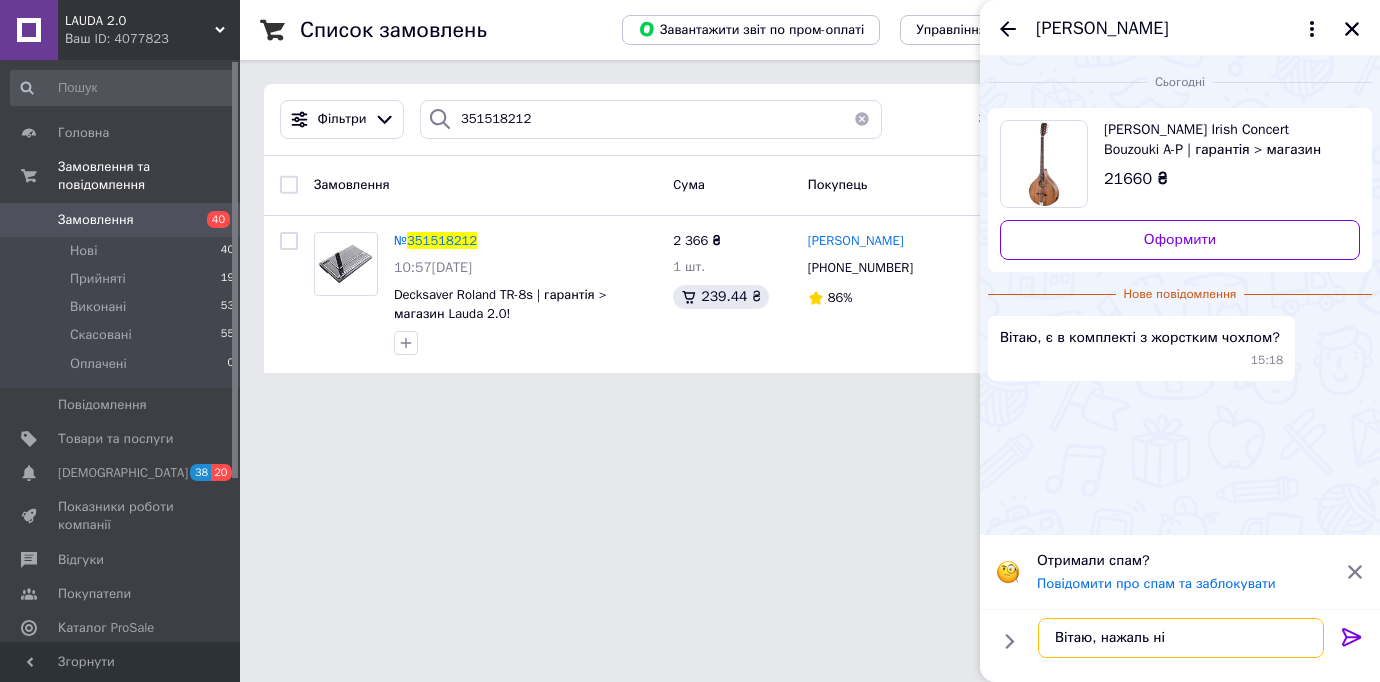 type on "Вітаю, нажаль ні(" 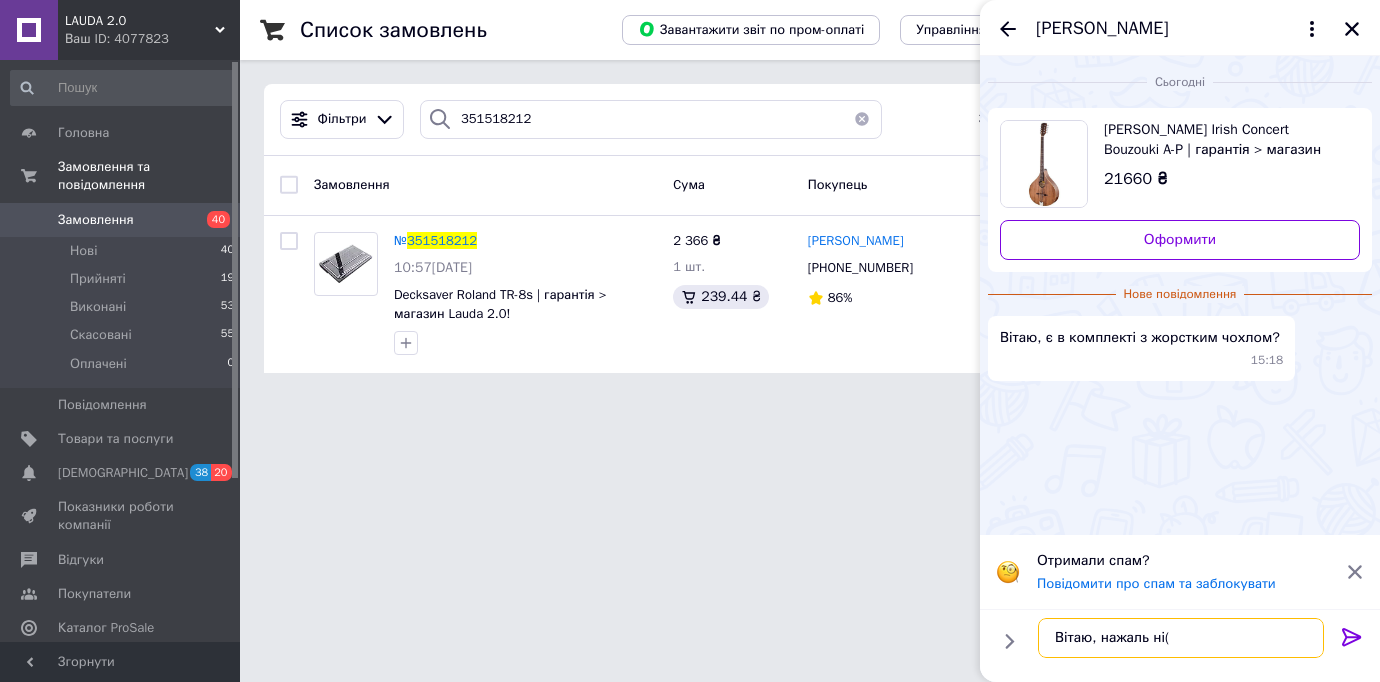 type 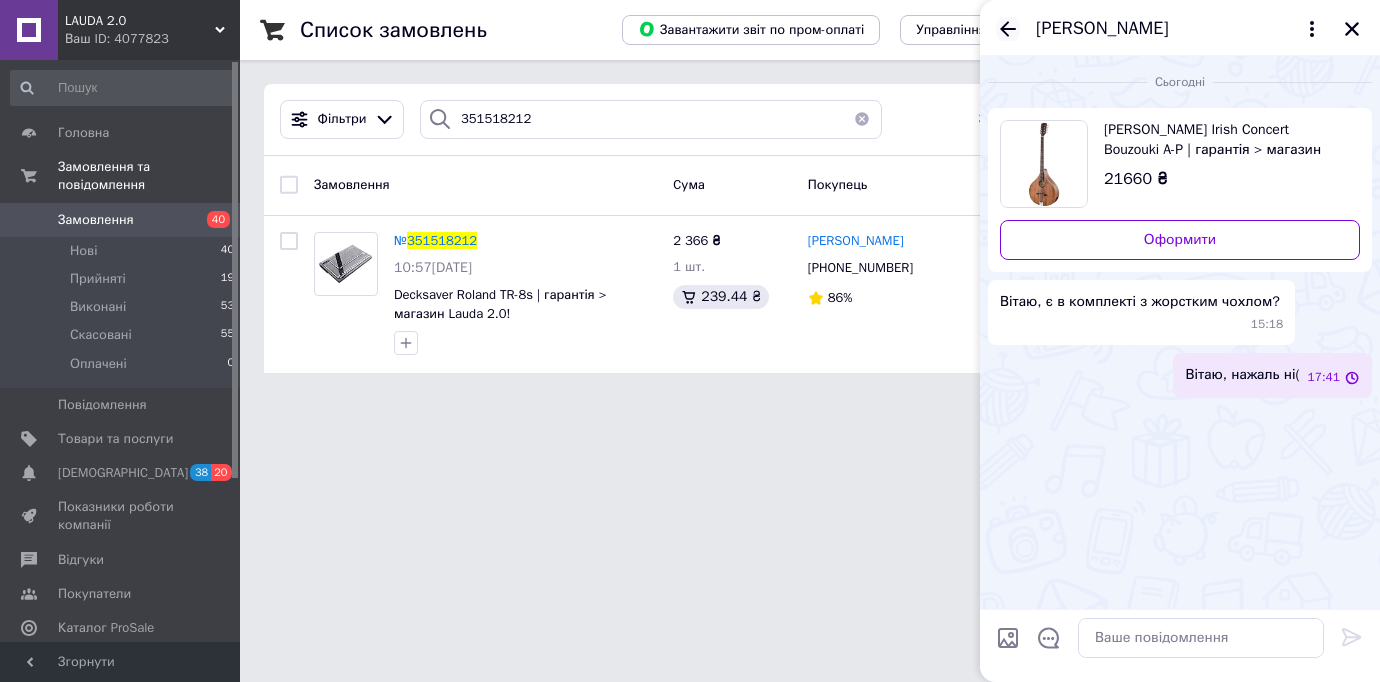 click 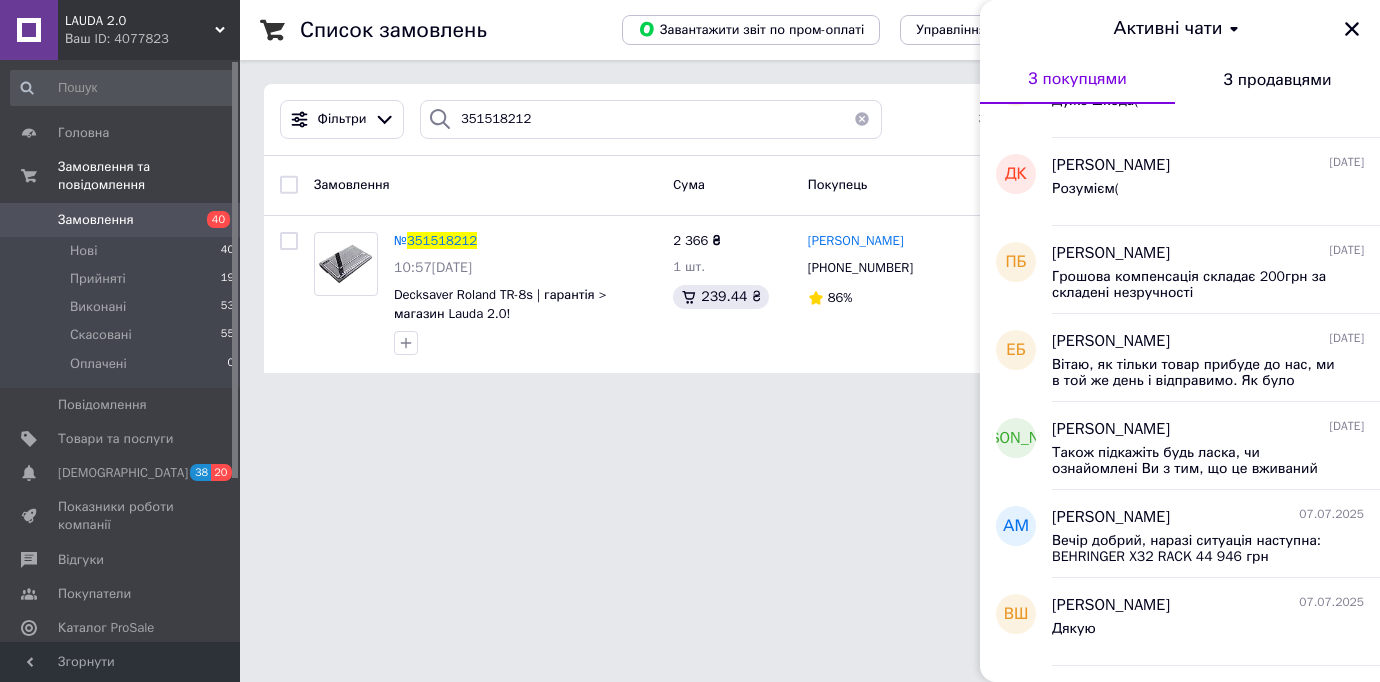scroll, scrollTop: 0, scrollLeft: 0, axis: both 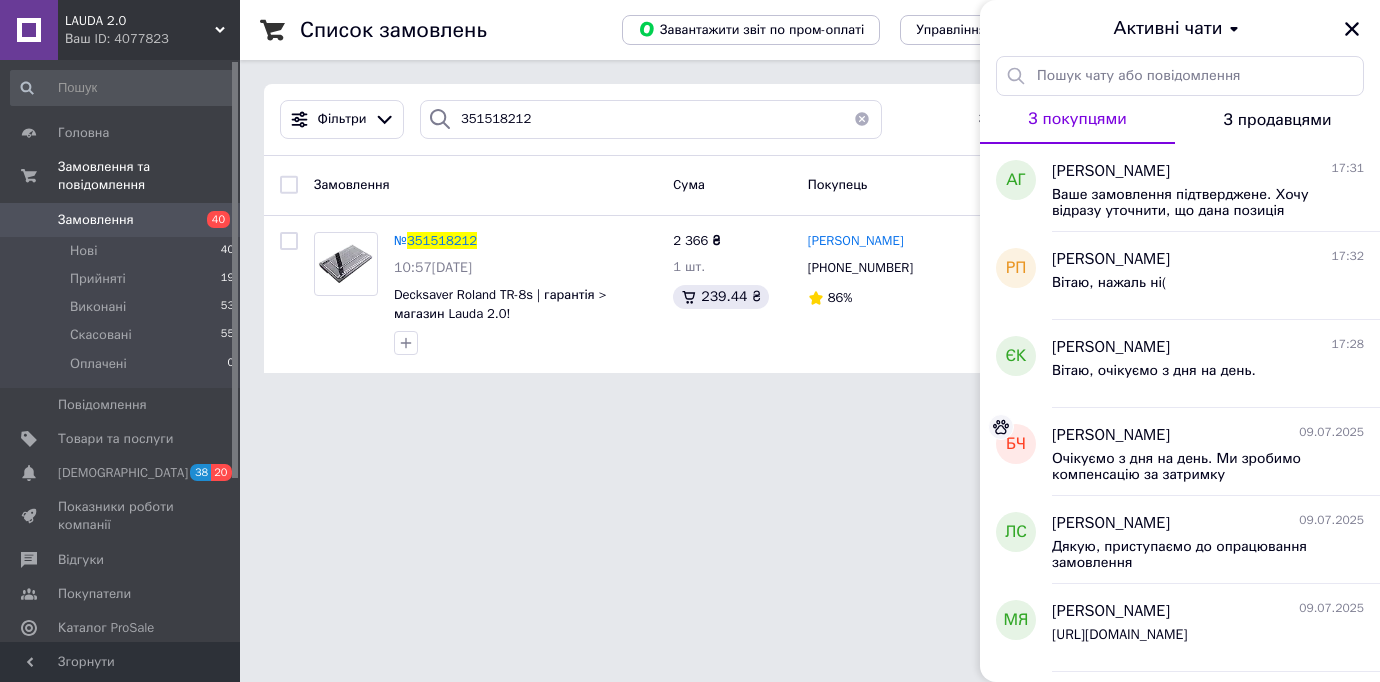 click on "LAUDA 2.0 Ваш ID: 4077823 Сайт LAUDA 2.0 Кабінет покупця Перевірити стан системи Сторінка на порталі Довідка Вийти Головна Замовлення та повідомлення Замовлення 40 Нові 40 Прийняті 19 Виконані 53 Скасовані 55 Оплачені 0 Повідомлення 0 Товари та послуги Сповіщення 38 20 Показники роботи компанії Відгуки Покупатели Каталог ProSale Аналітика Управління сайтом Гаманець компанії [PERSON_NAME] Тарифи та рахунки Prom мікс 50 000 Згорнути
Список замовлень   Завантажити звіт по пром-оплаті Управління статусами Експорт 7" at bounding box center [690, 198] 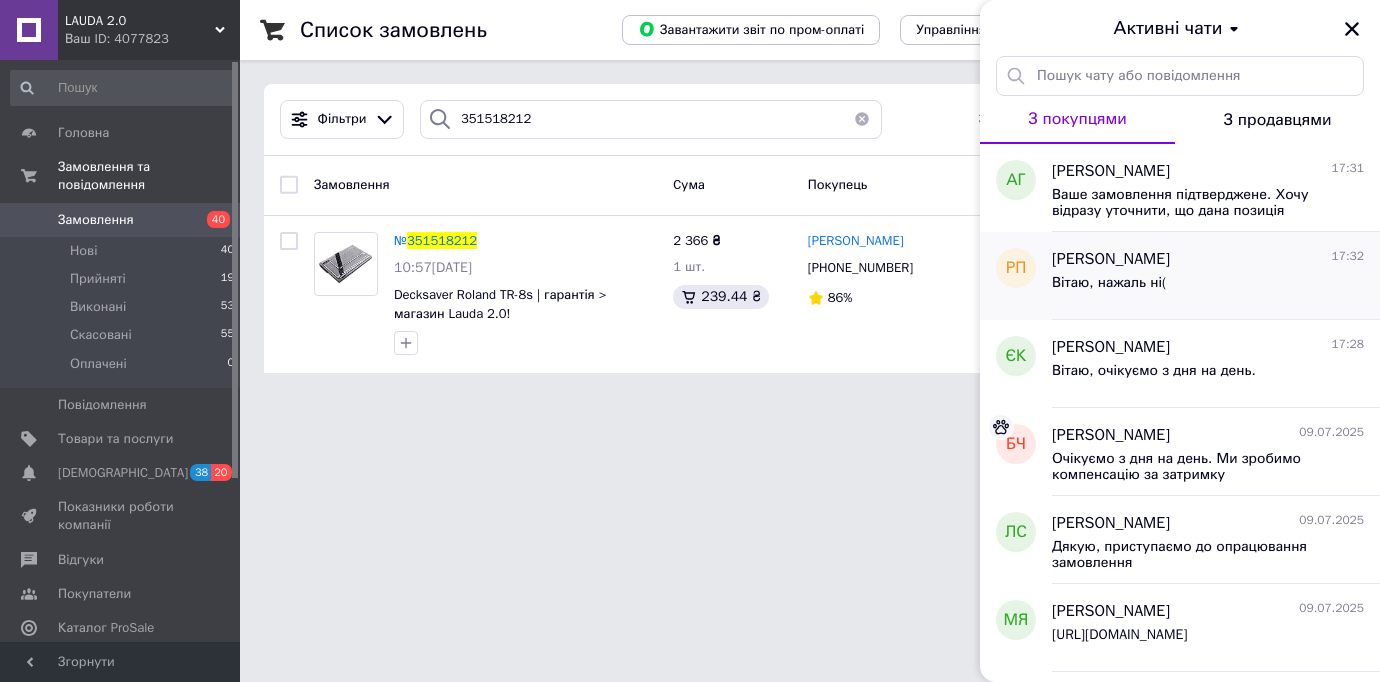 click on "Вітаю, нажаль ні(" at bounding box center (1109, 289) 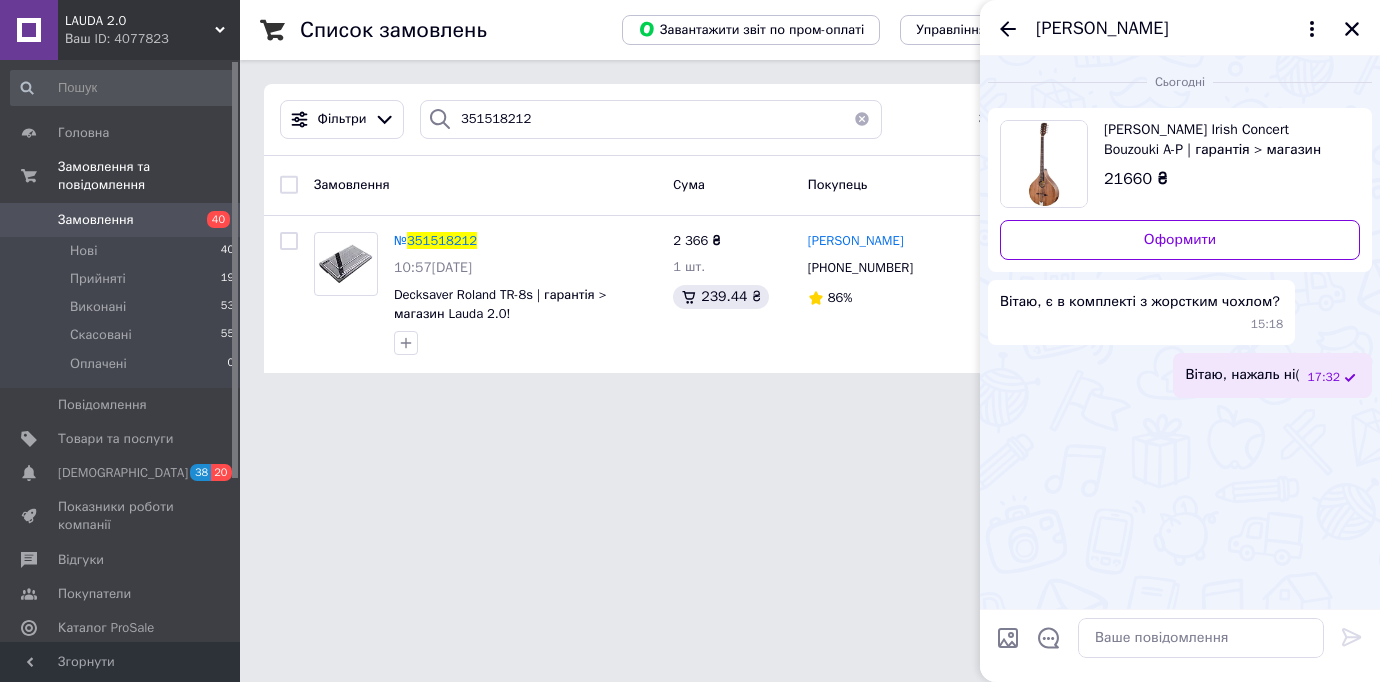 click on "[PERSON_NAME] Irish Concert Bouzouki A-P | гарантія > магазин Lauda 2.0!" at bounding box center (1224, 140) 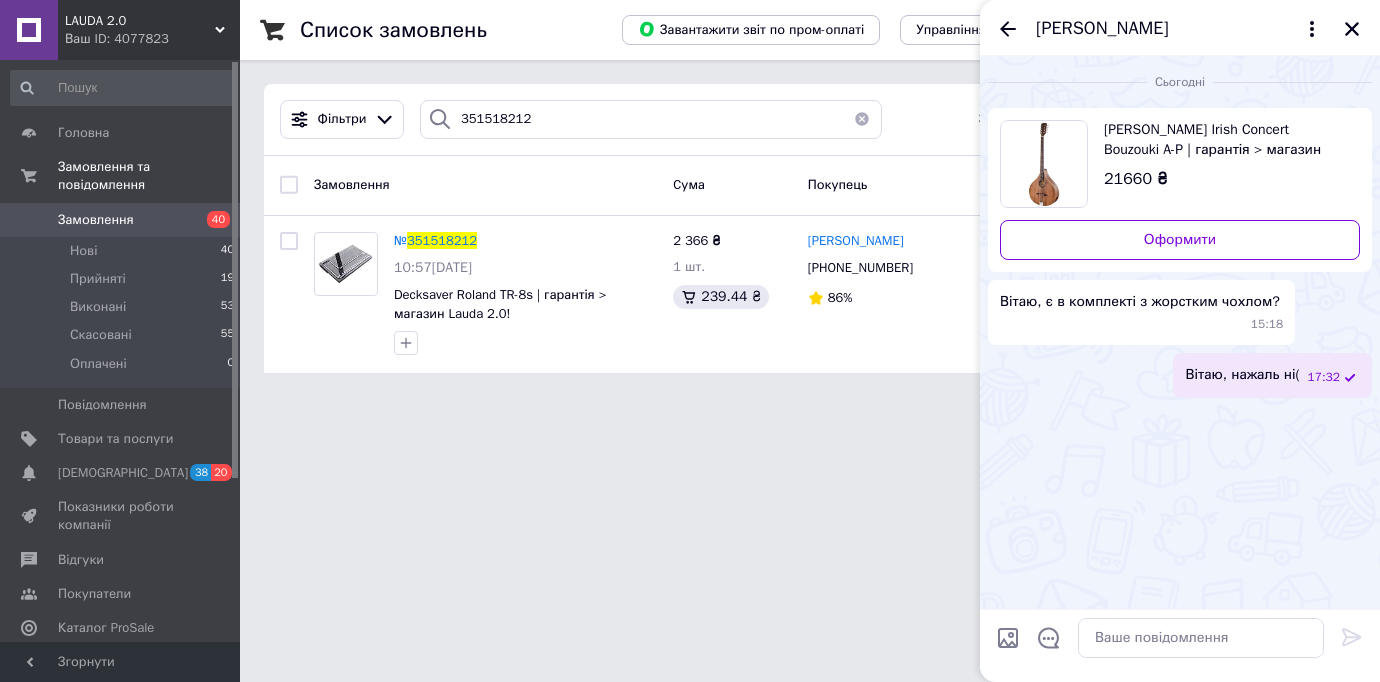 click on "[PERSON_NAME]" at bounding box center [1180, 28] 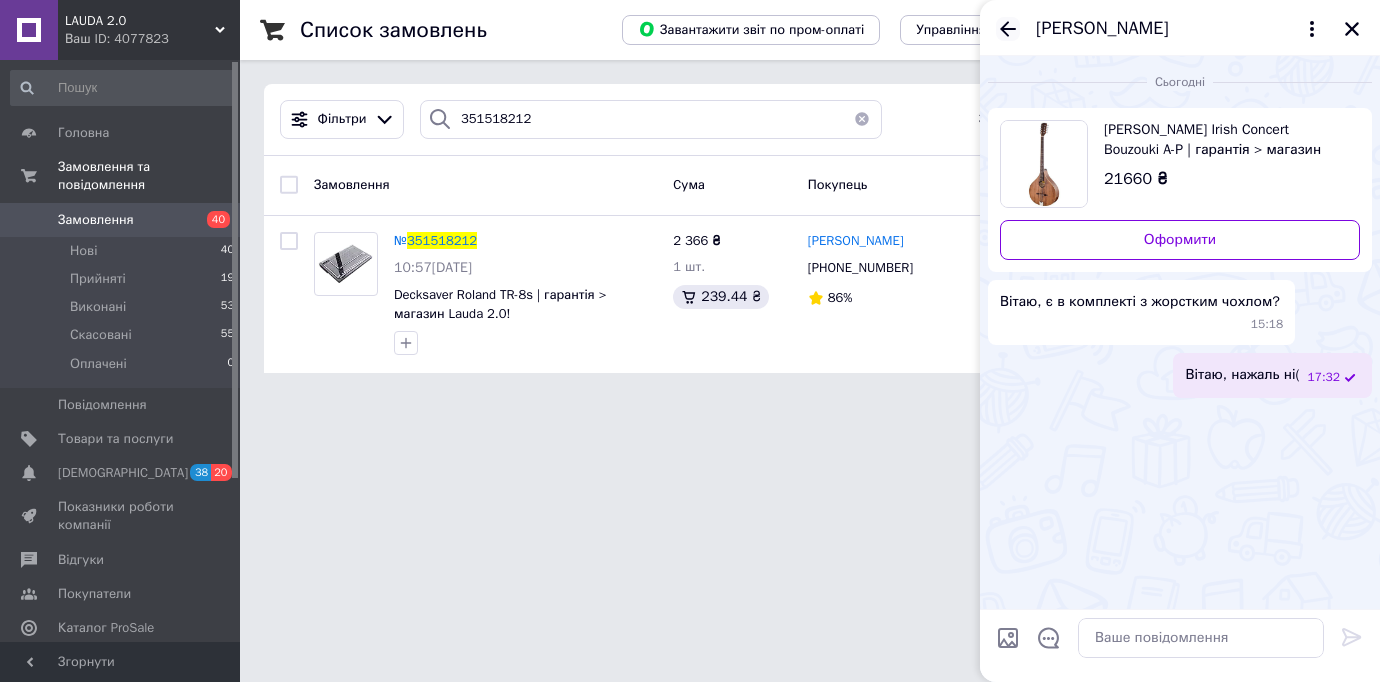 click 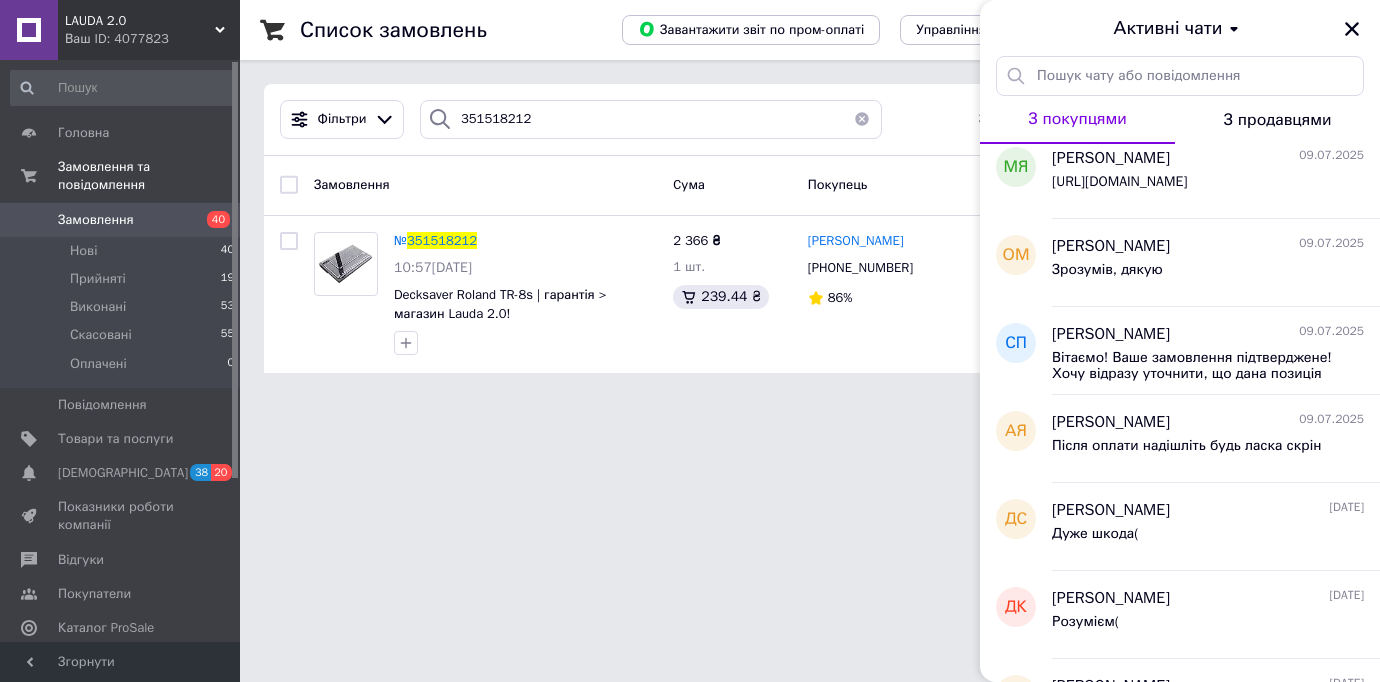 scroll, scrollTop: 0, scrollLeft: 0, axis: both 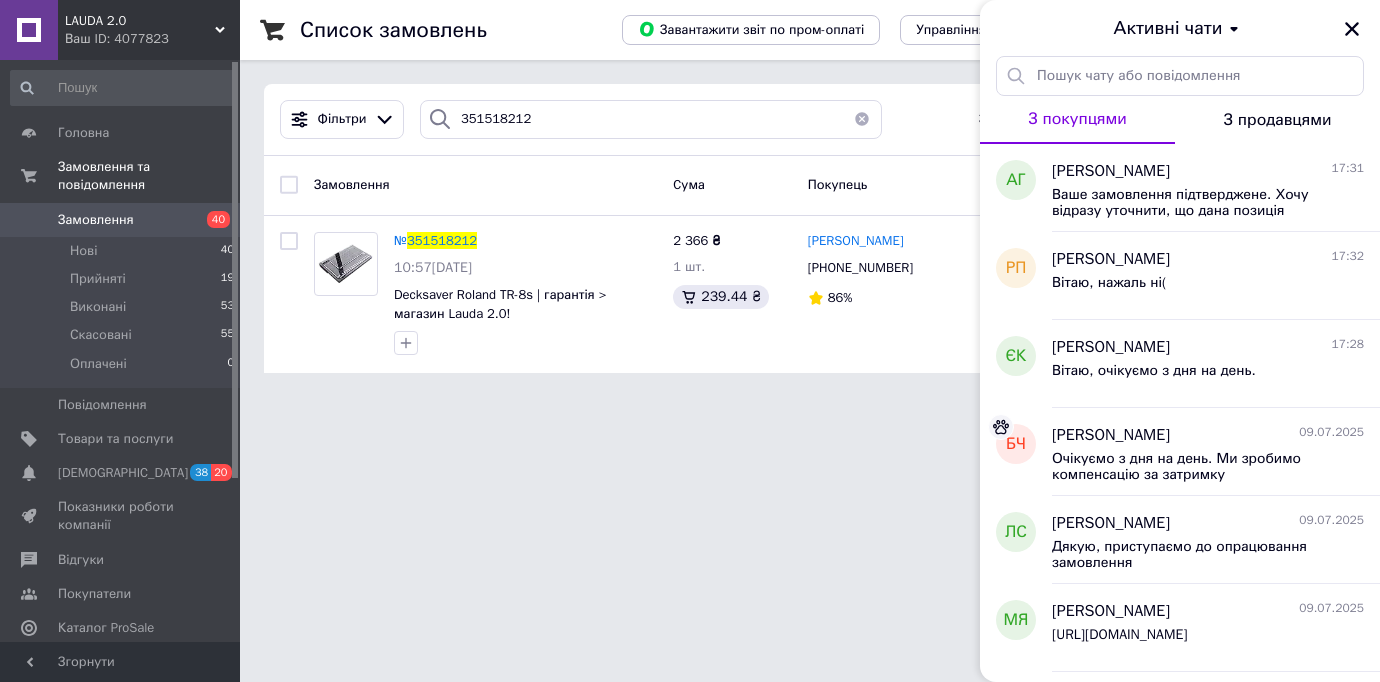 click on "Активні чати" at bounding box center [1180, 28] 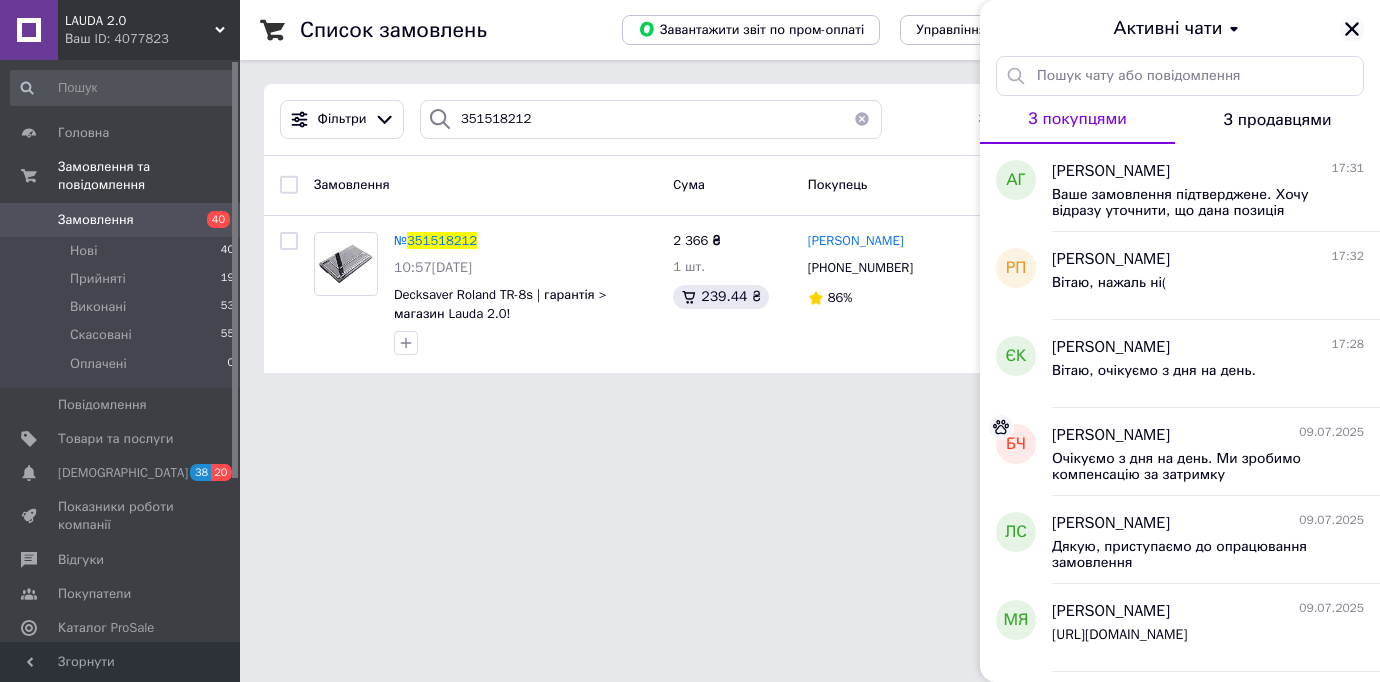 click 